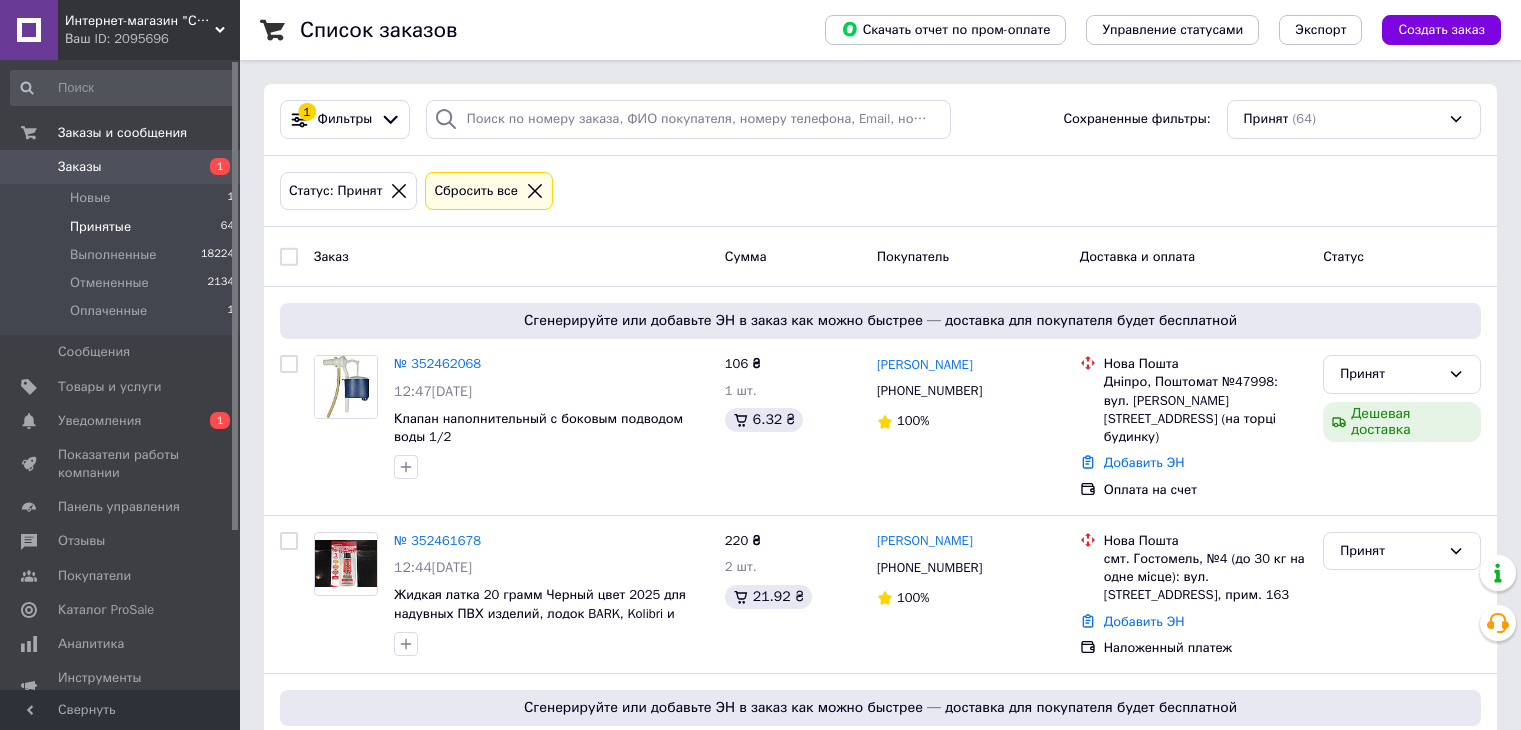 scroll, scrollTop: 0, scrollLeft: 0, axis: both 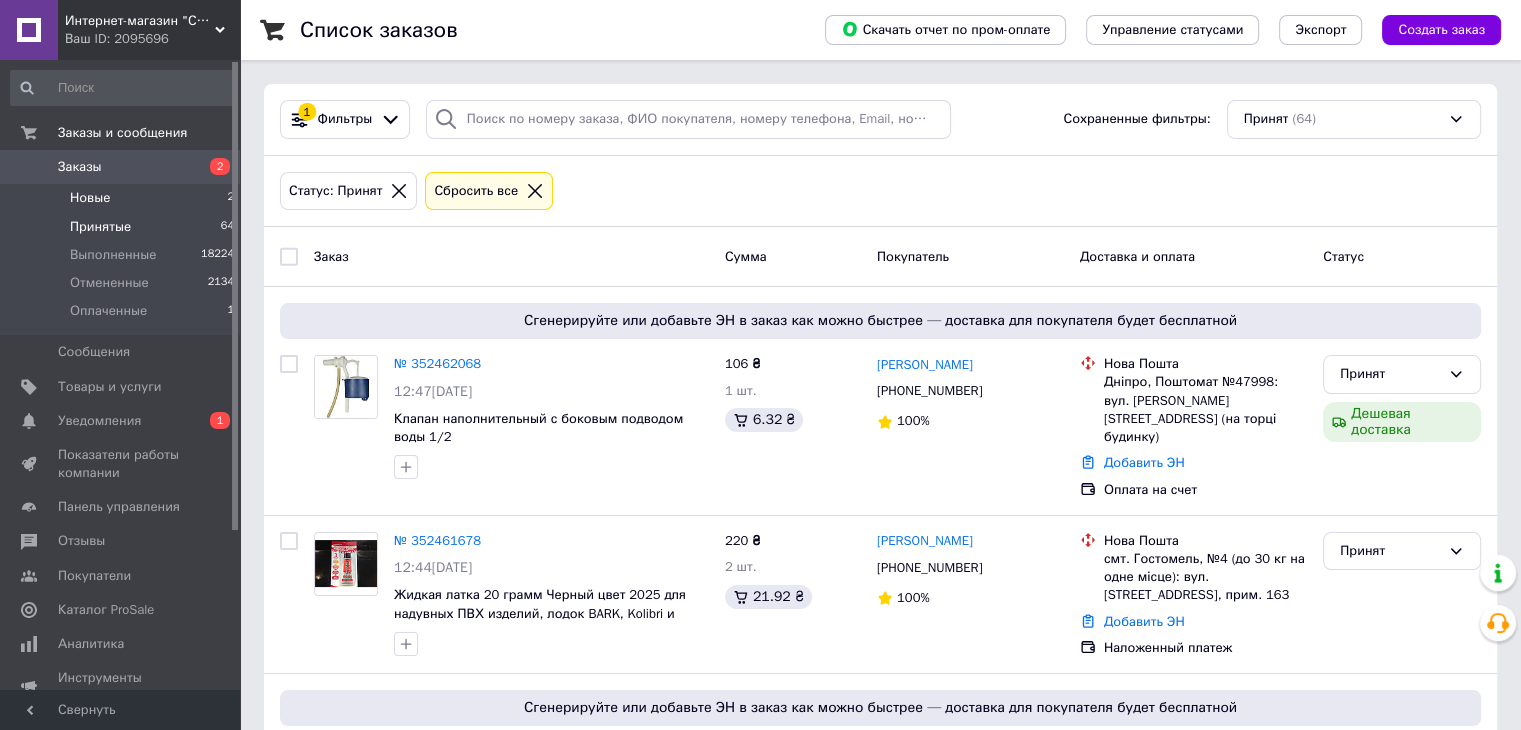 click on "Новые" at bounding box center (90, 198) 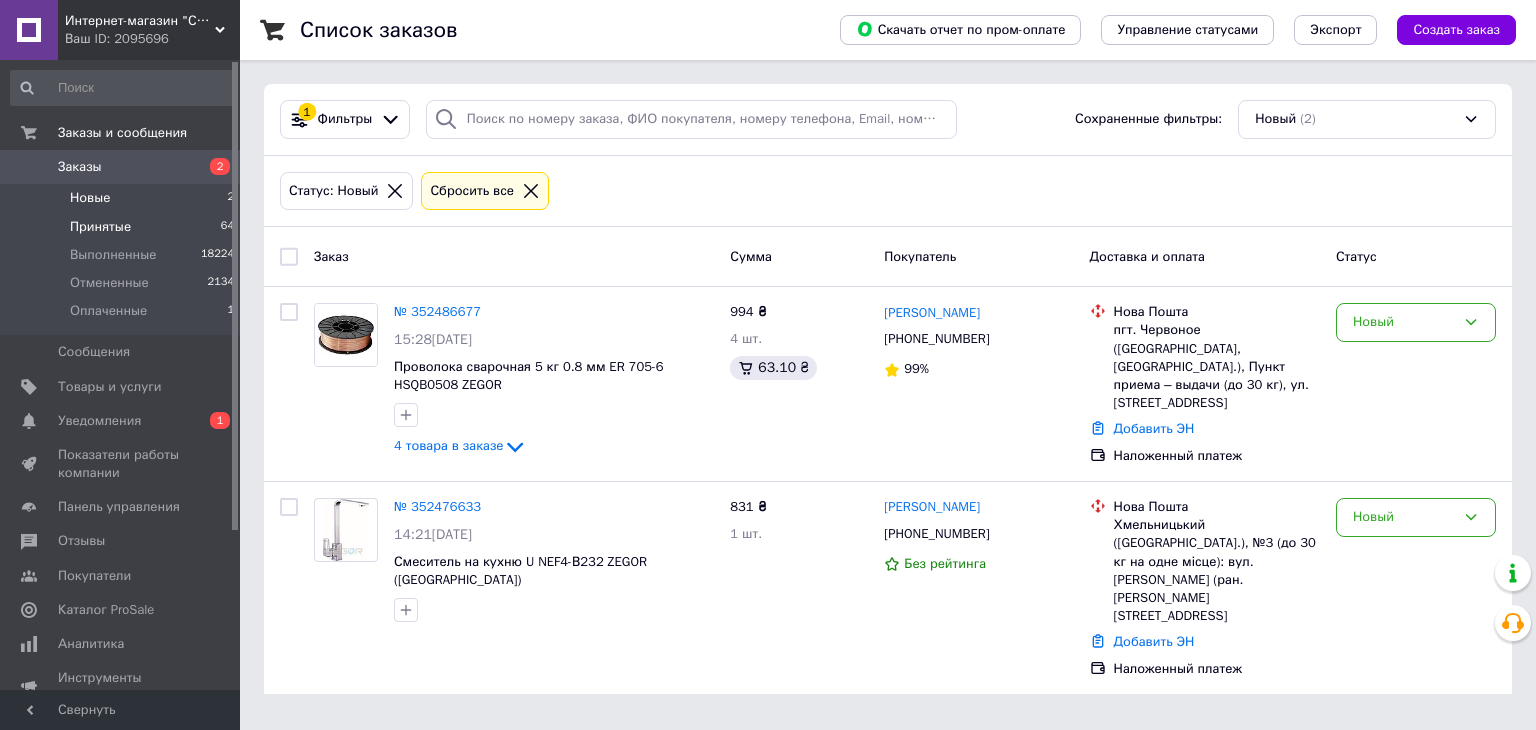click on "Принятые" at bounding box center (100, 227) 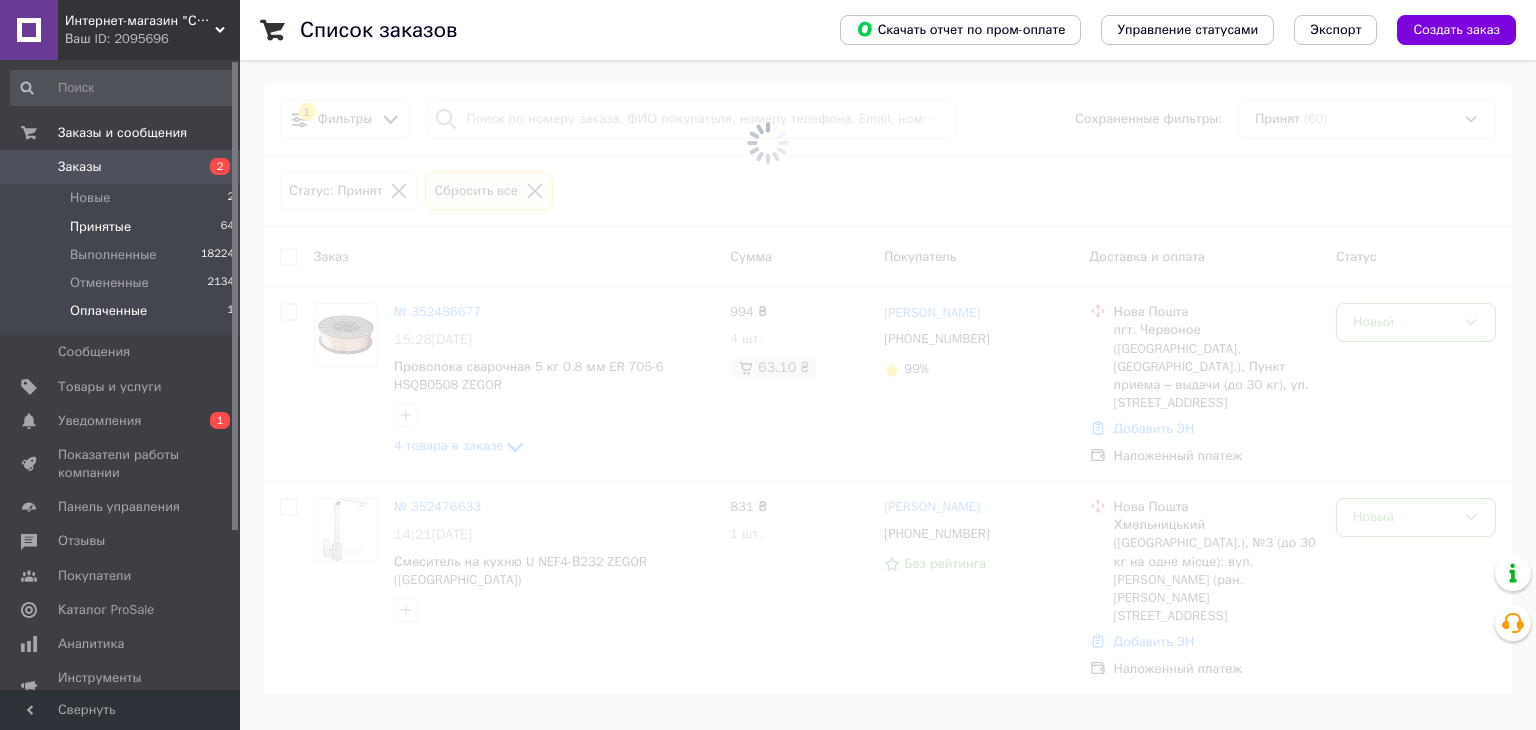 click on "Оплаченные" at bounding box center (108, 311) 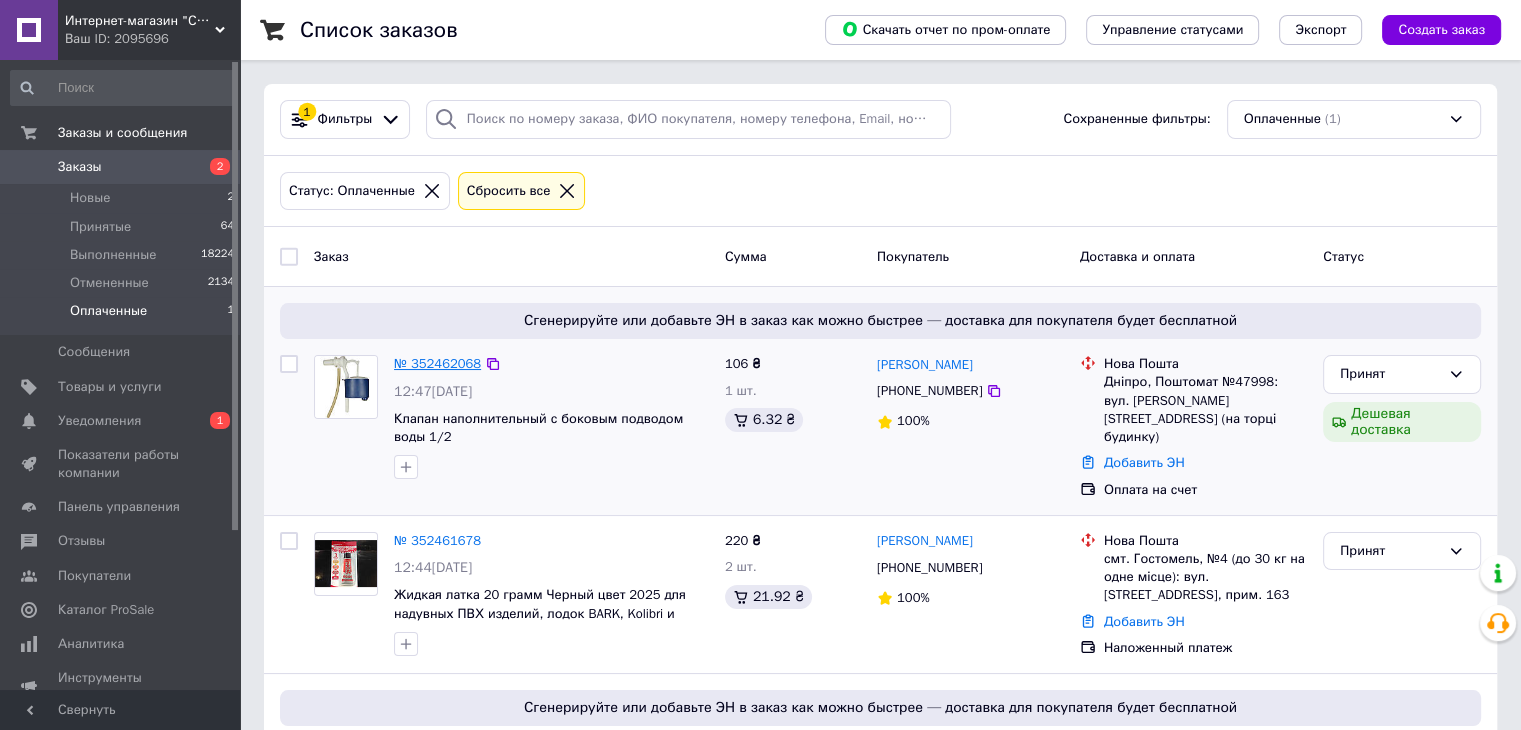 click on "№ 352462068" at bounding box center [437, 363] 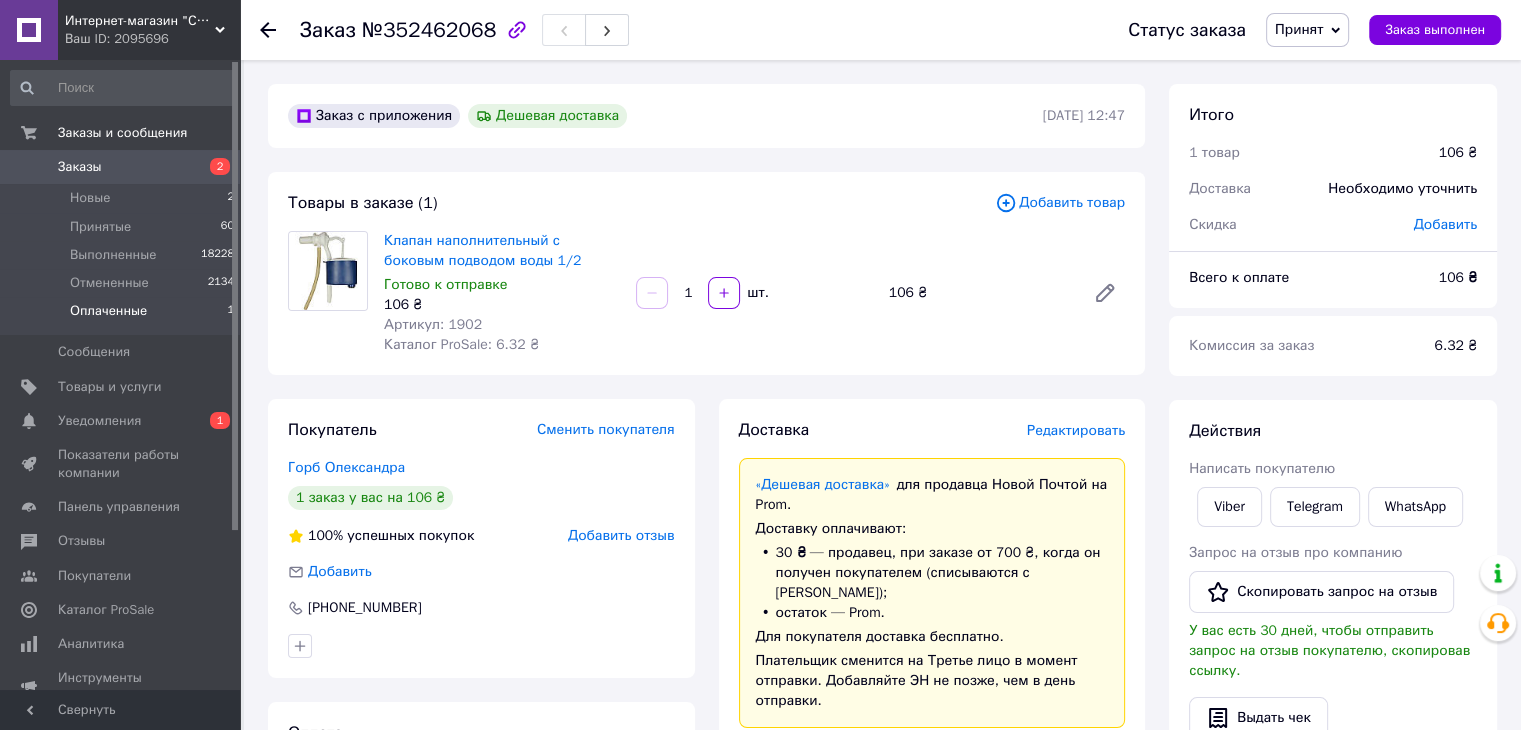 click on "Оплаченные" at bounding box center [108, 311] 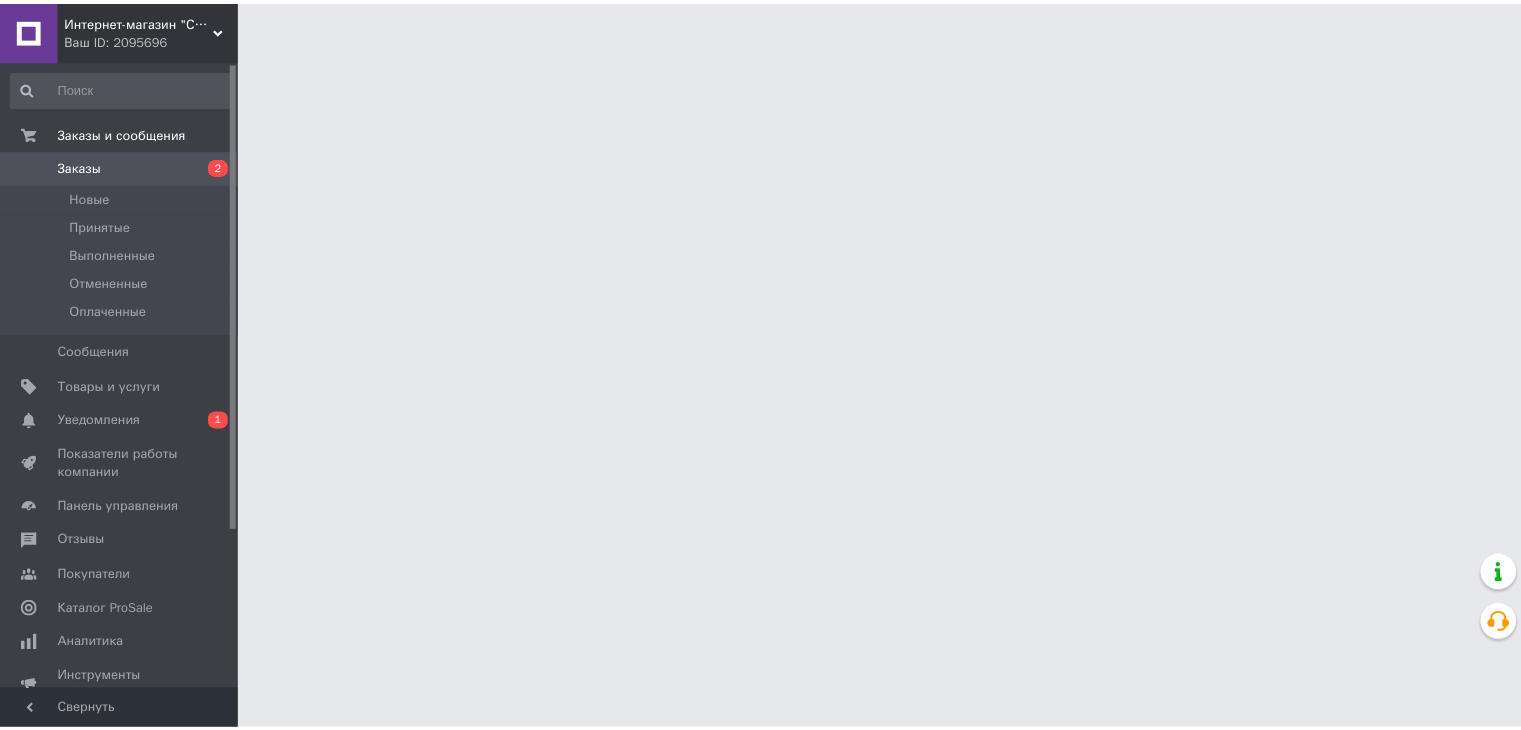 scroll, scrollTop: 0, scrollLeft: 0, axis: both 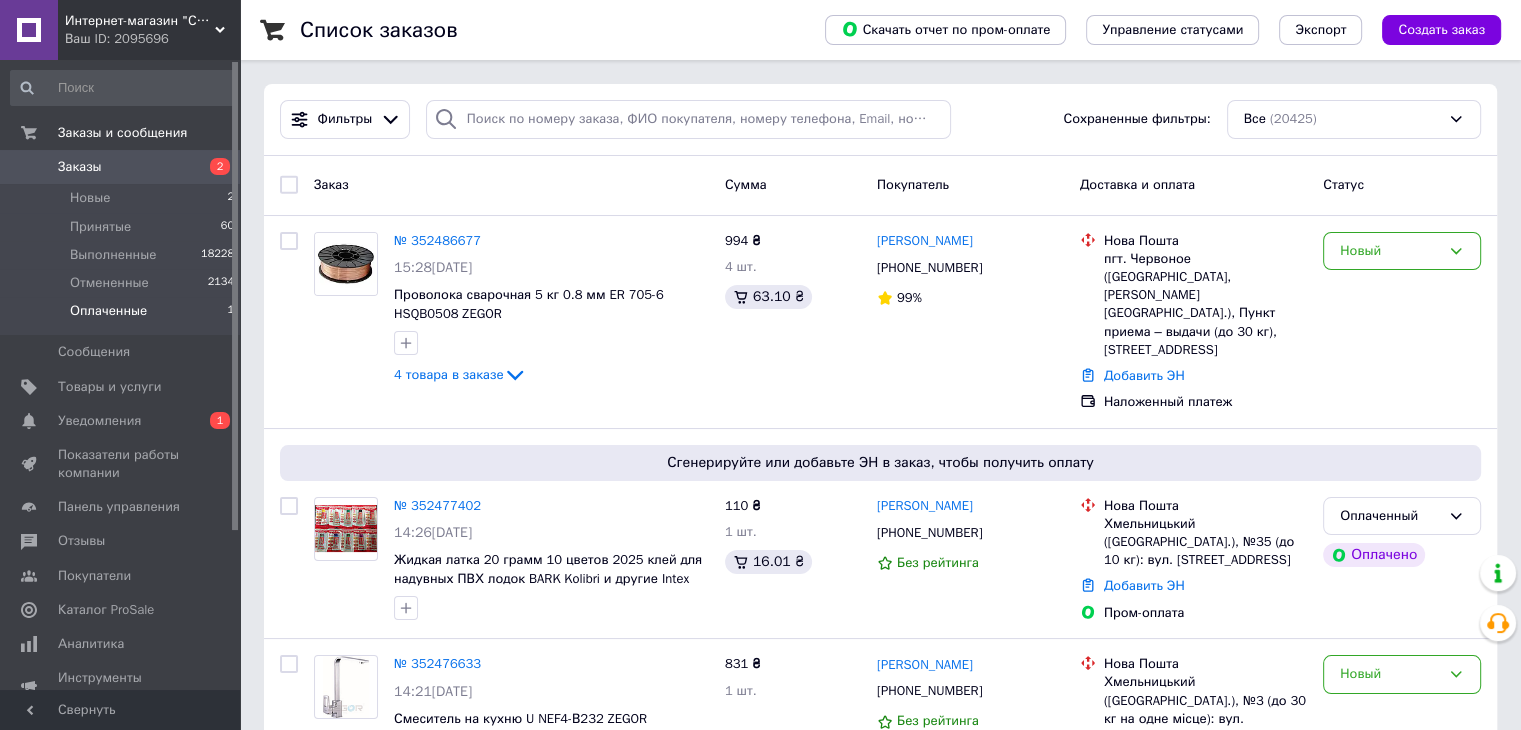 click on "Оплаченные" at bounding box center (108, 311) 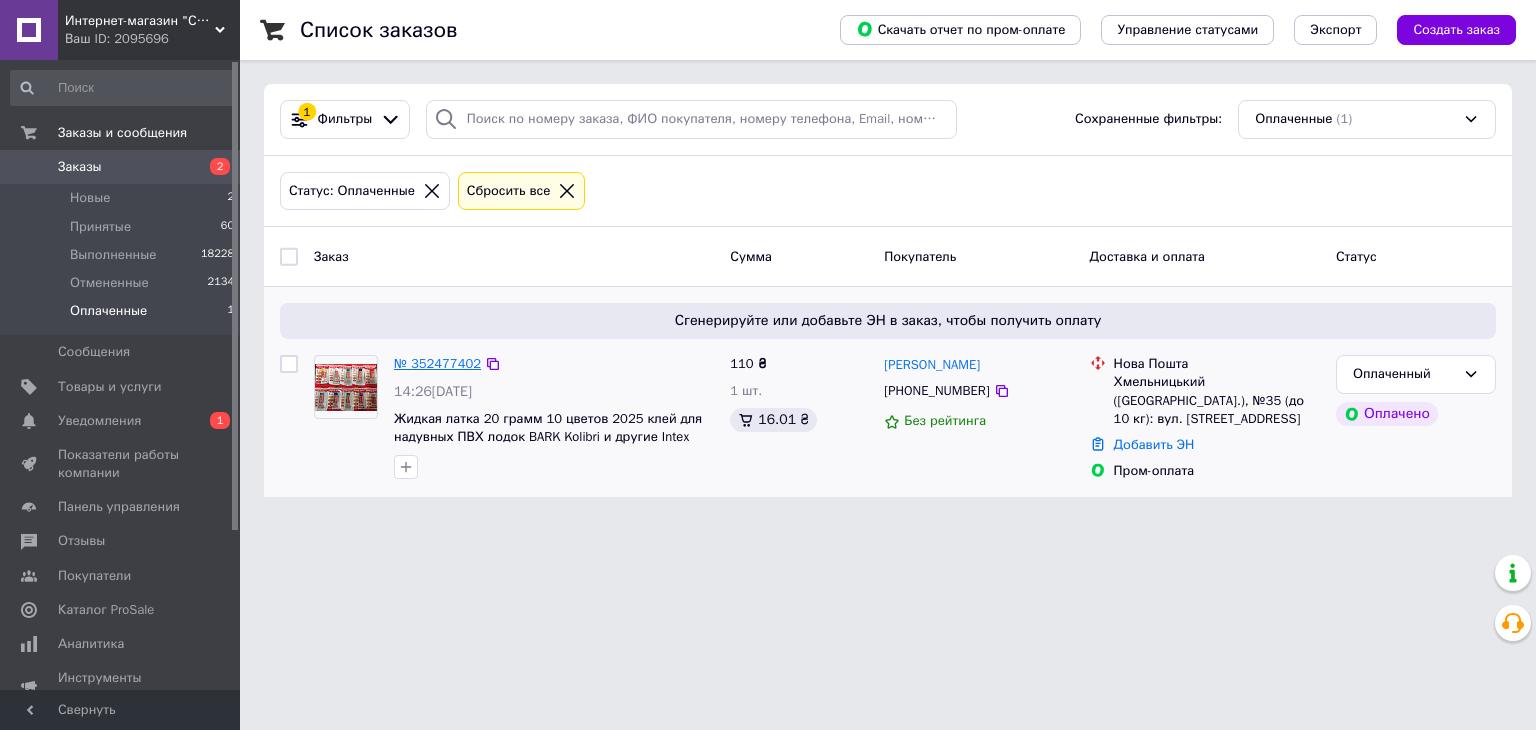click on "№ 352477402" at bounding box center (437, 363) 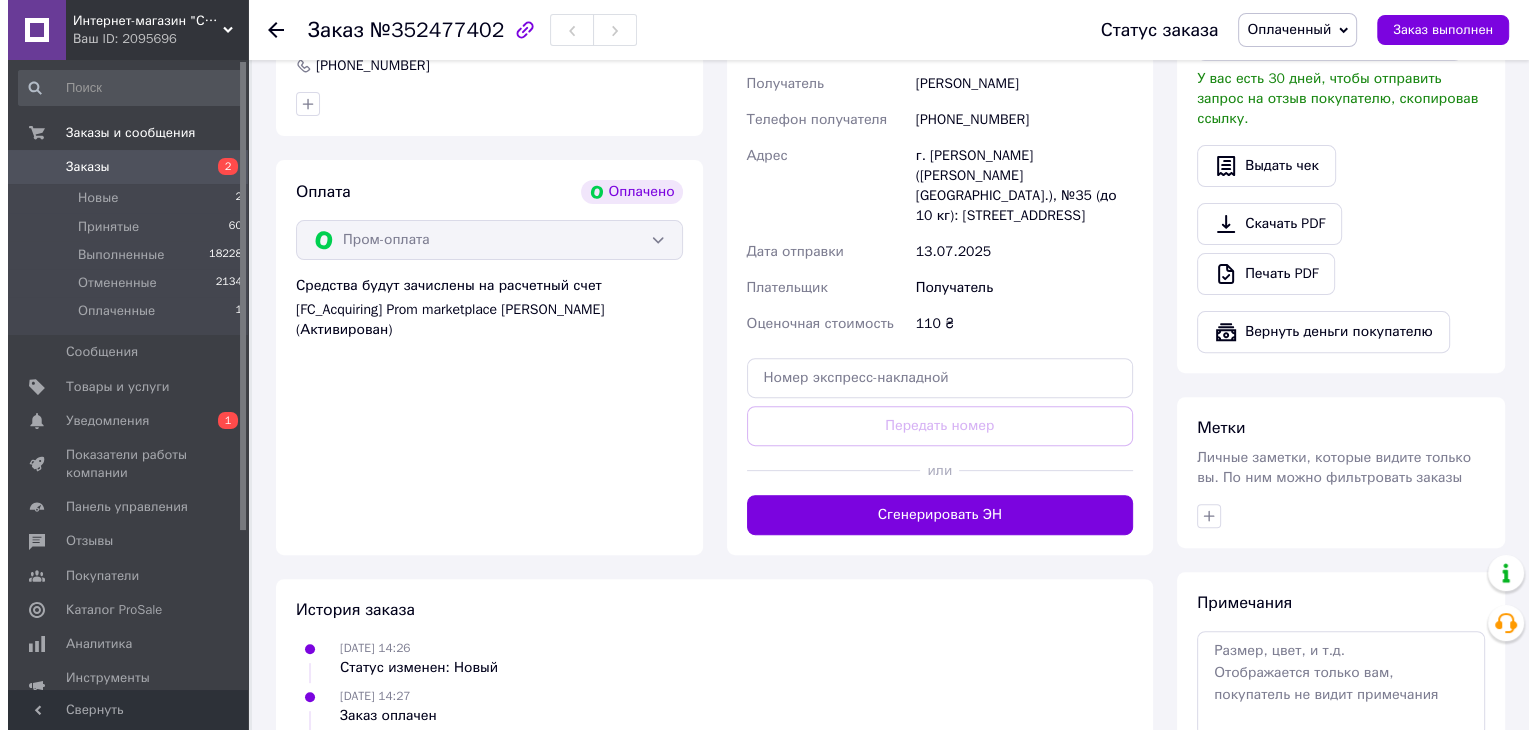 scroll, scrollTop: 738, scrollLeft: 0, axis: vertical 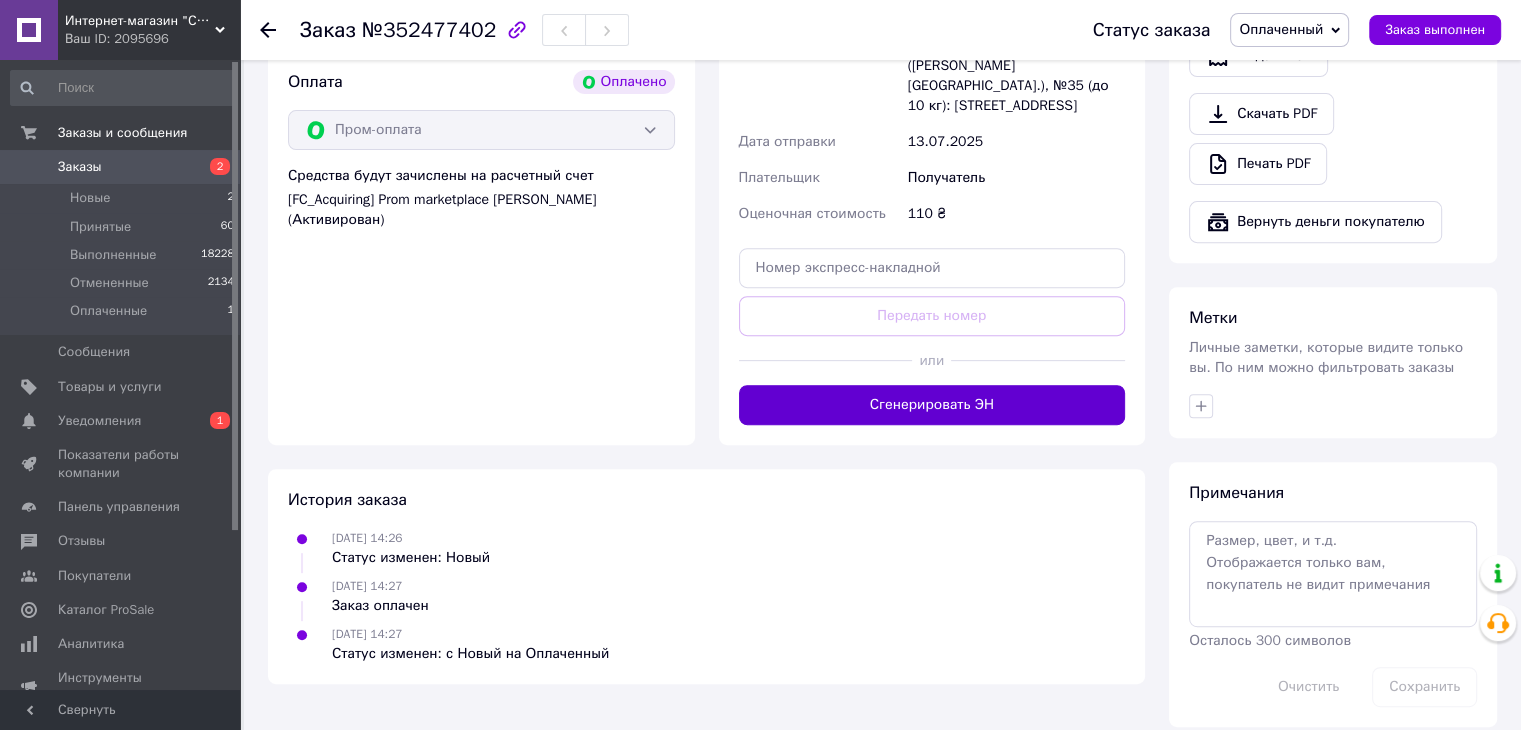 click on "Сгенерировать ЭН" at bounding box center (932, 405) 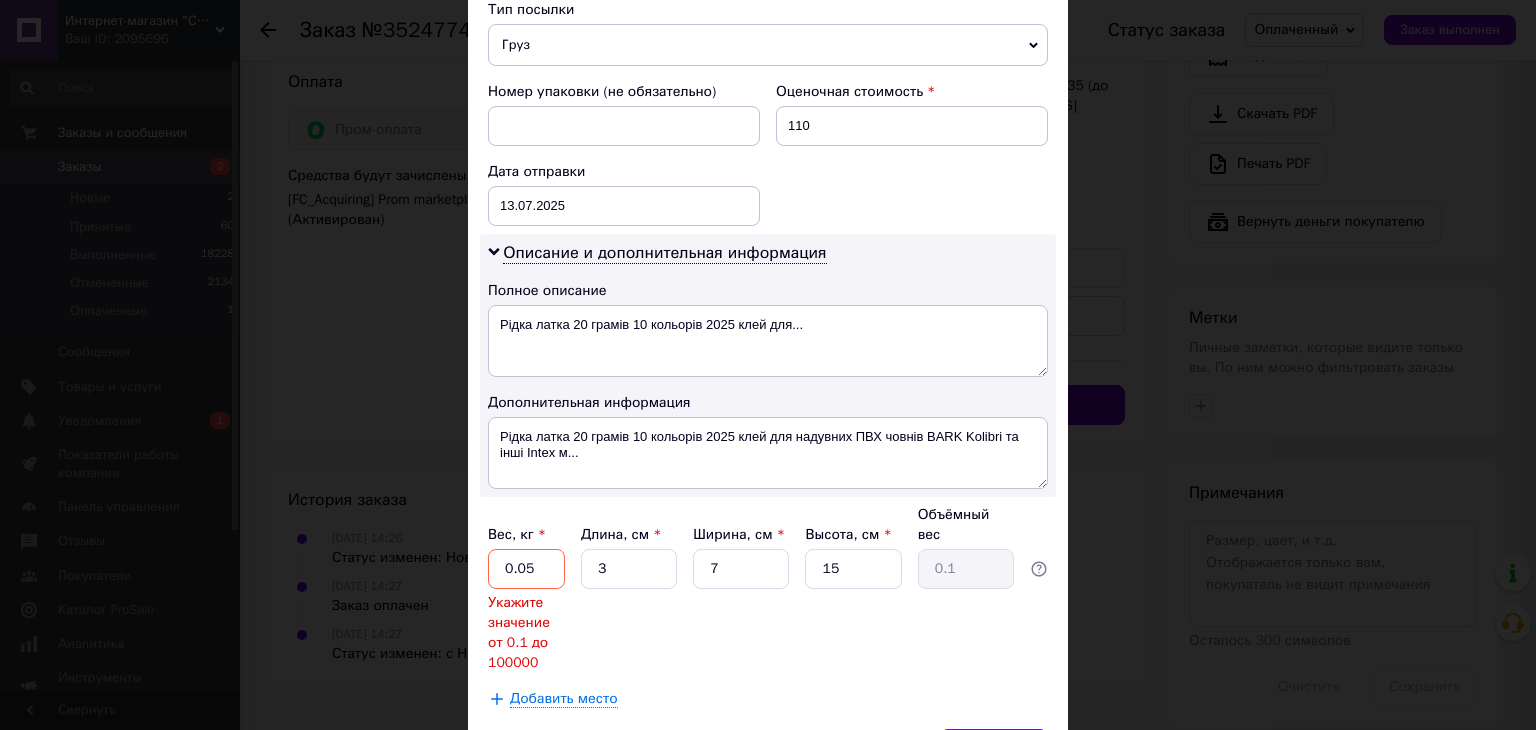 scroll, scrollTop: 920, scrollLeft: 0, axis: vertical 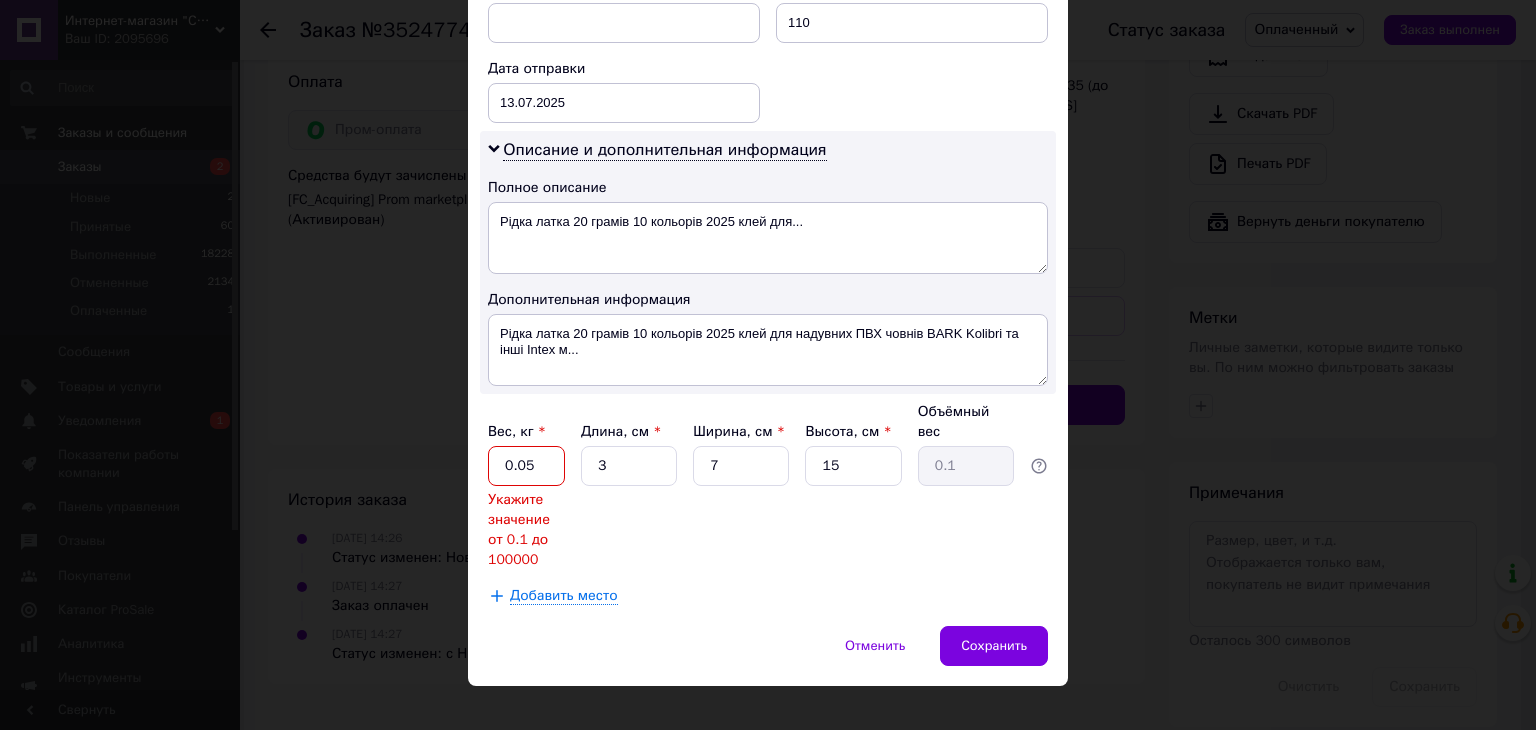 click on "0.05" at bounding box center (526, 466) 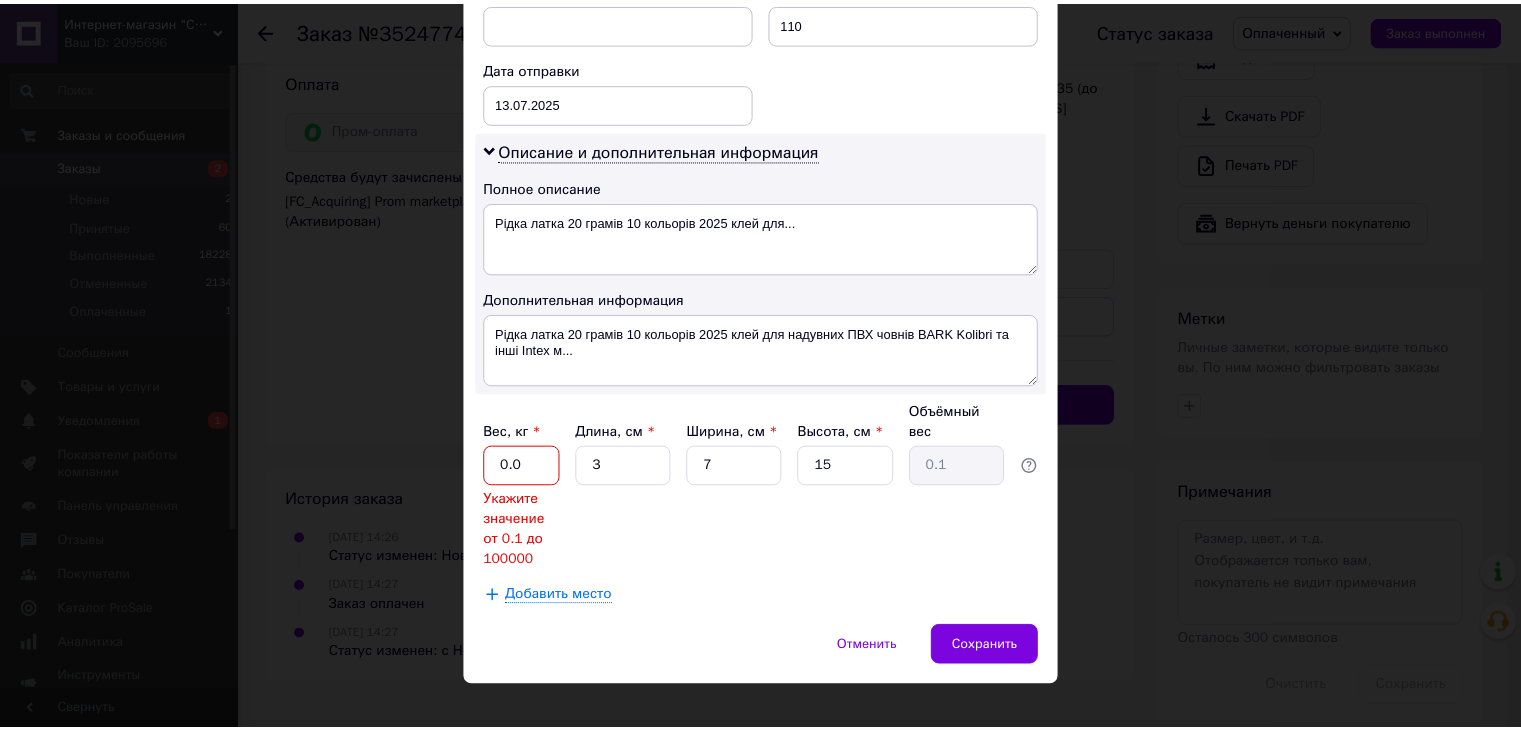 scroll, scrollTop: 836, scrollLeft: 0, axis: vertical 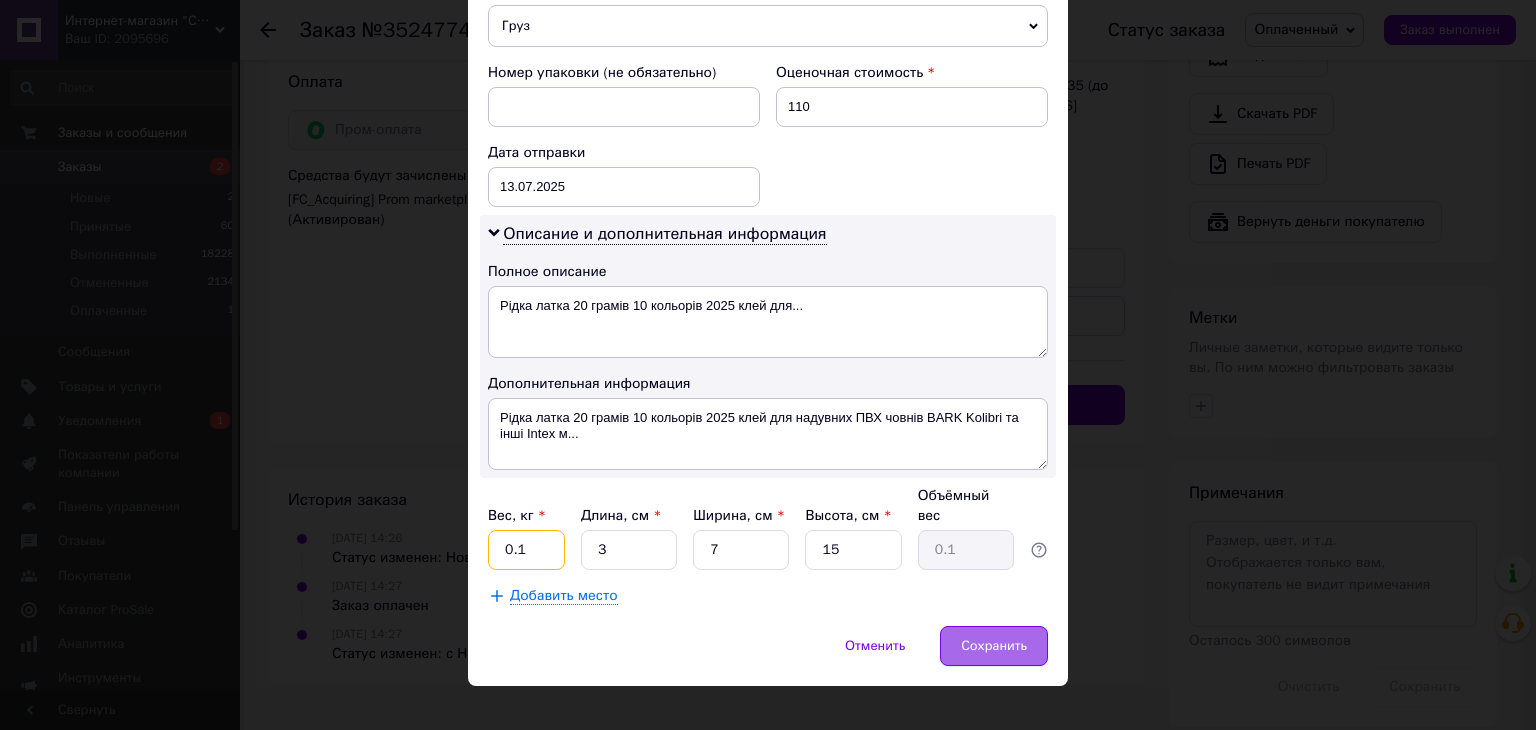 type on "0.1" 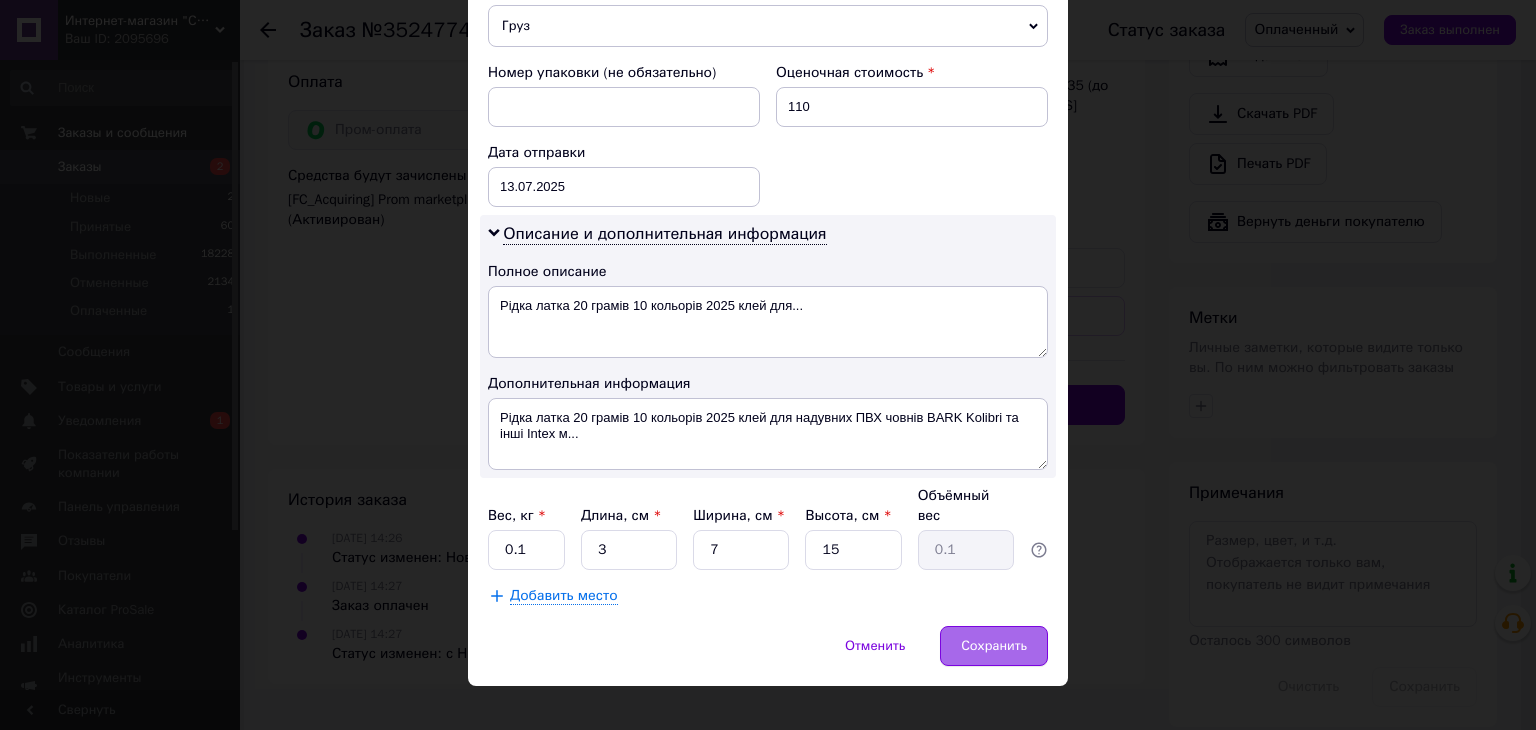 click on "Сохранить" at bounding box center (994, 646) 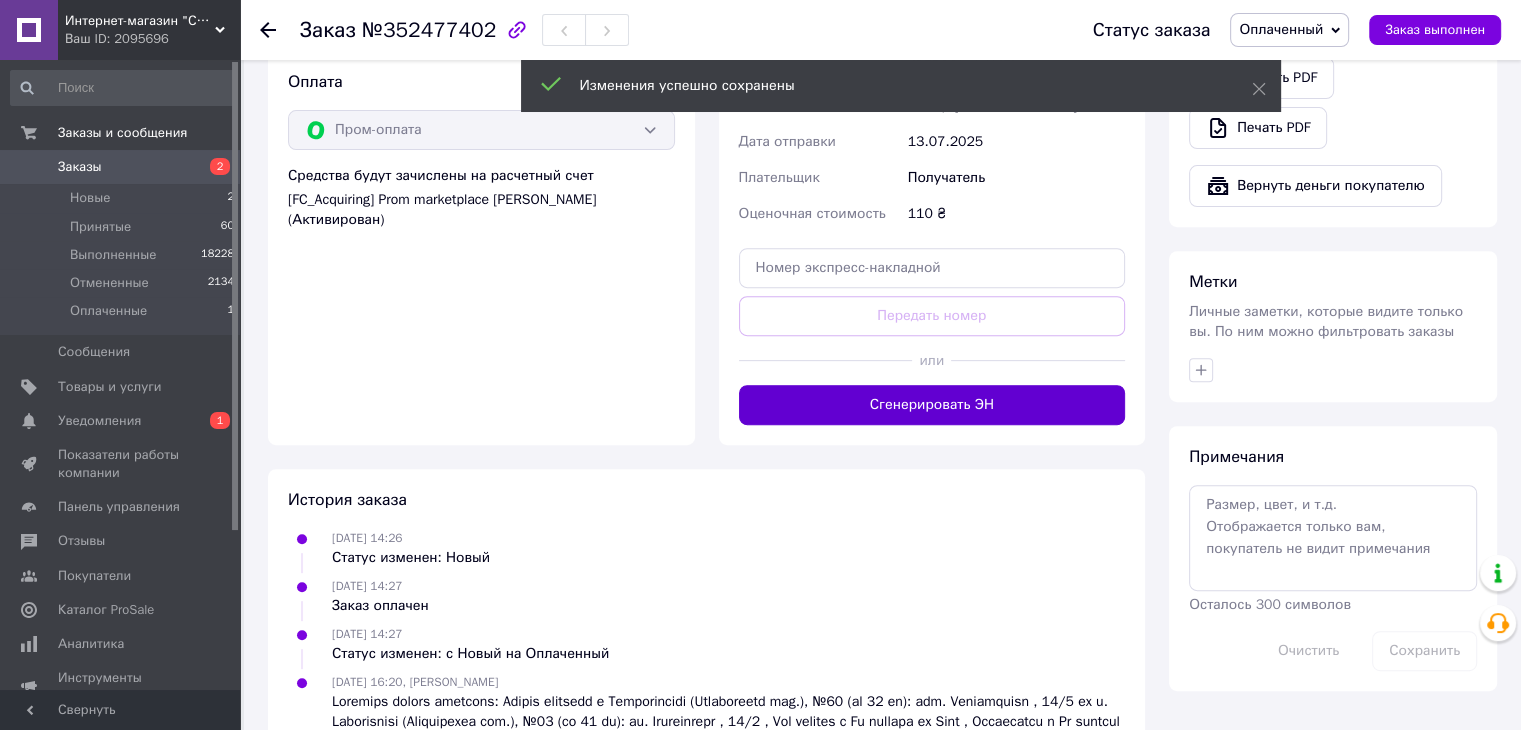 click on "Сгенерировать ЭН" at bounding box center [932, 405] 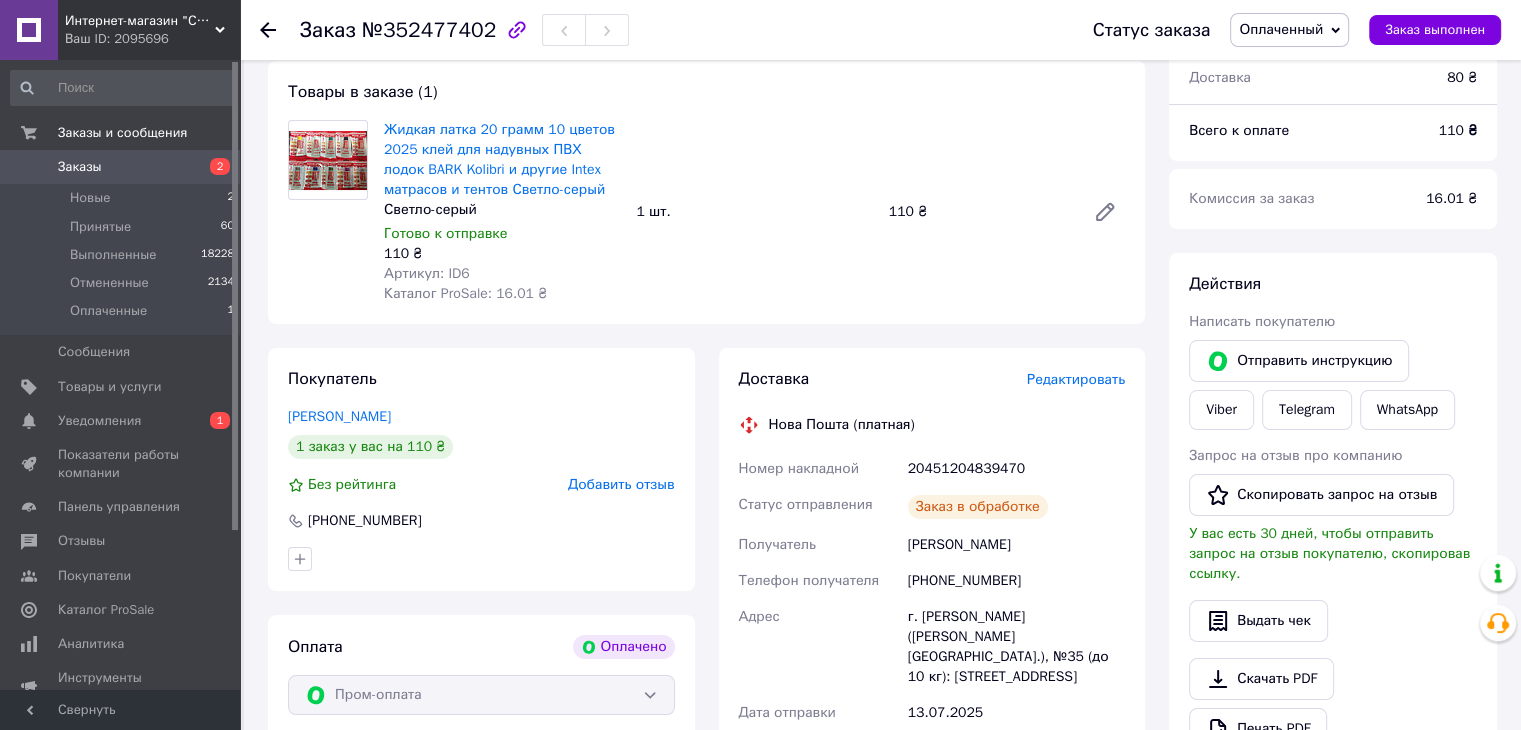 scroll, scrollTop: 0, scrollLeft: 0, axis: both 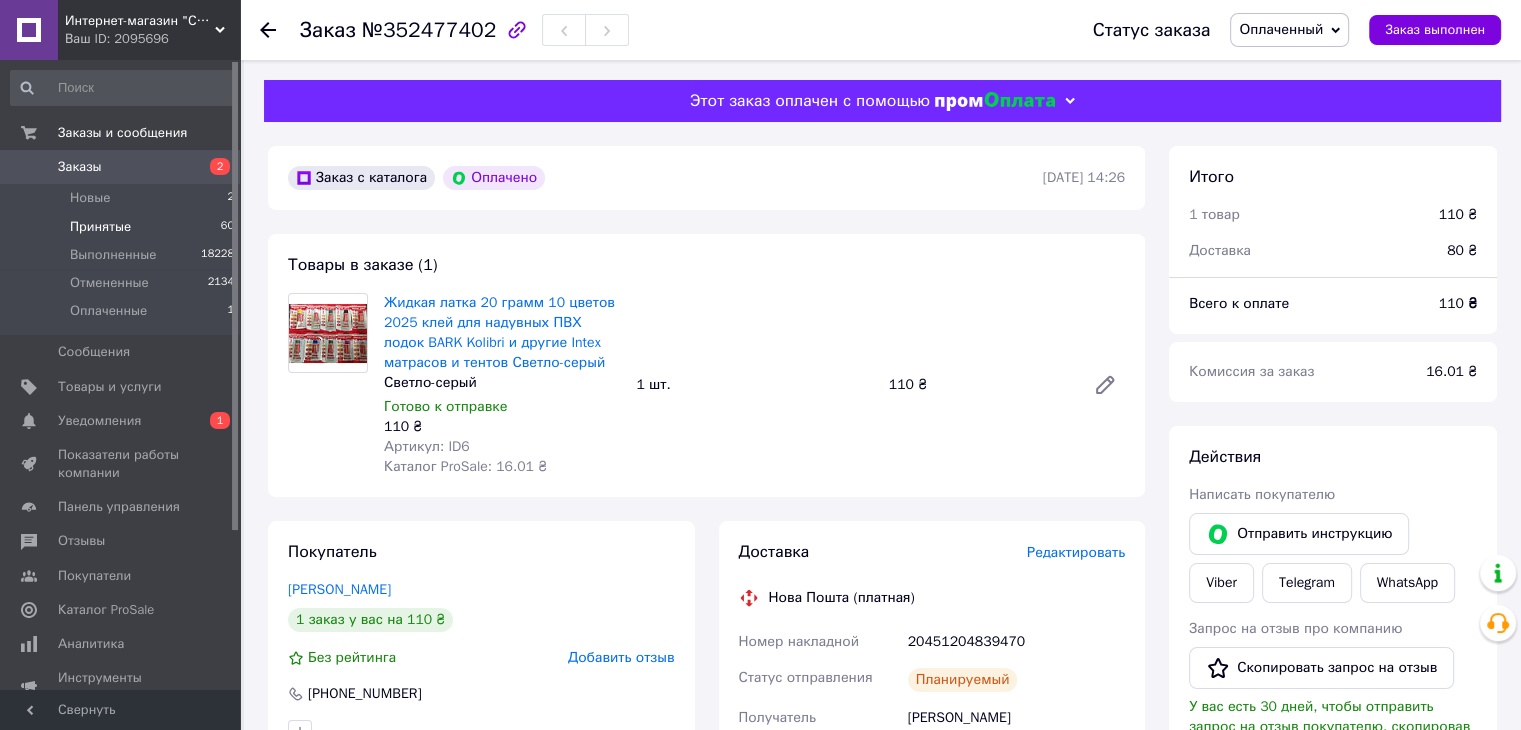 click on "Принятые 60" at bounding box center (123, 227) 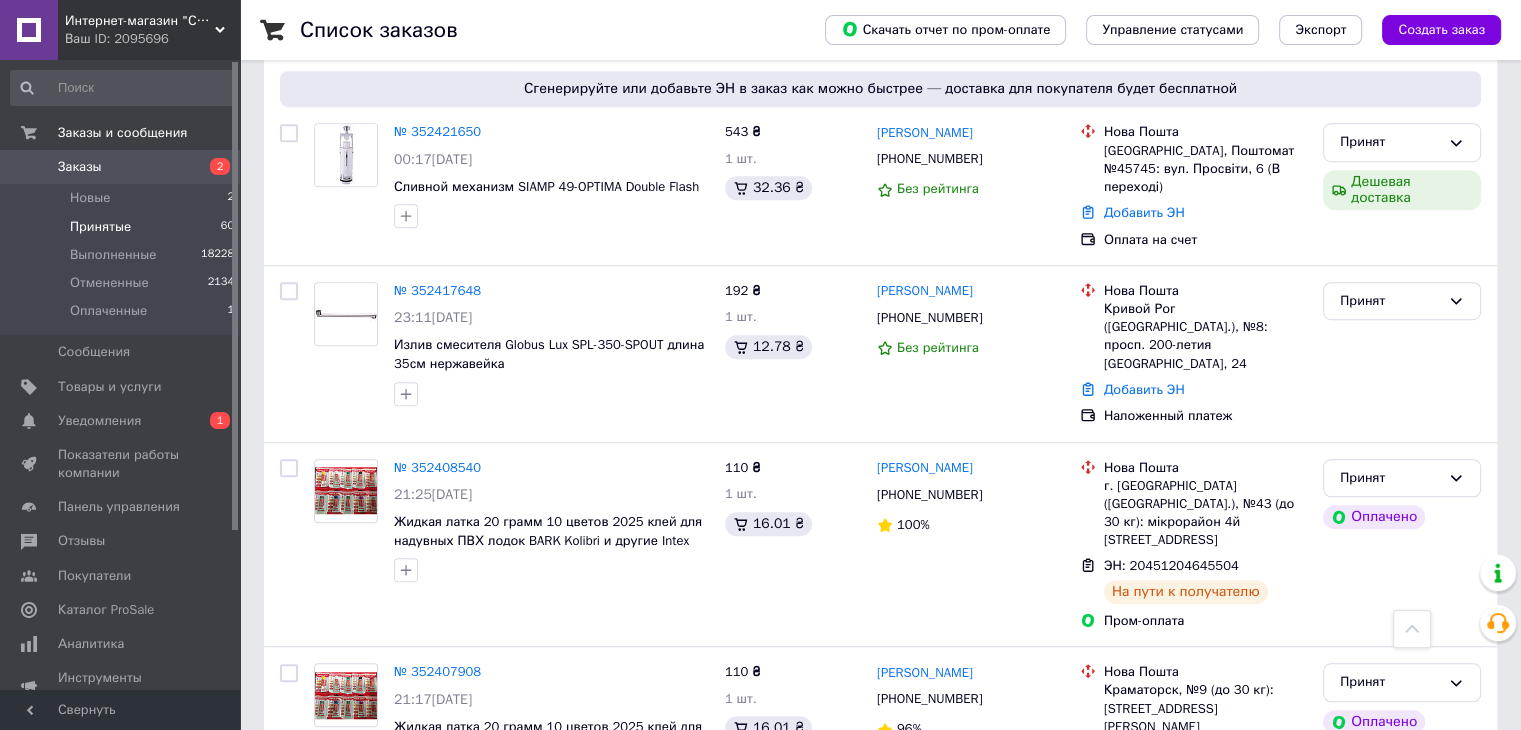 scroll, scrollTop: 1200, scrollLeft: 0, axis: vertical 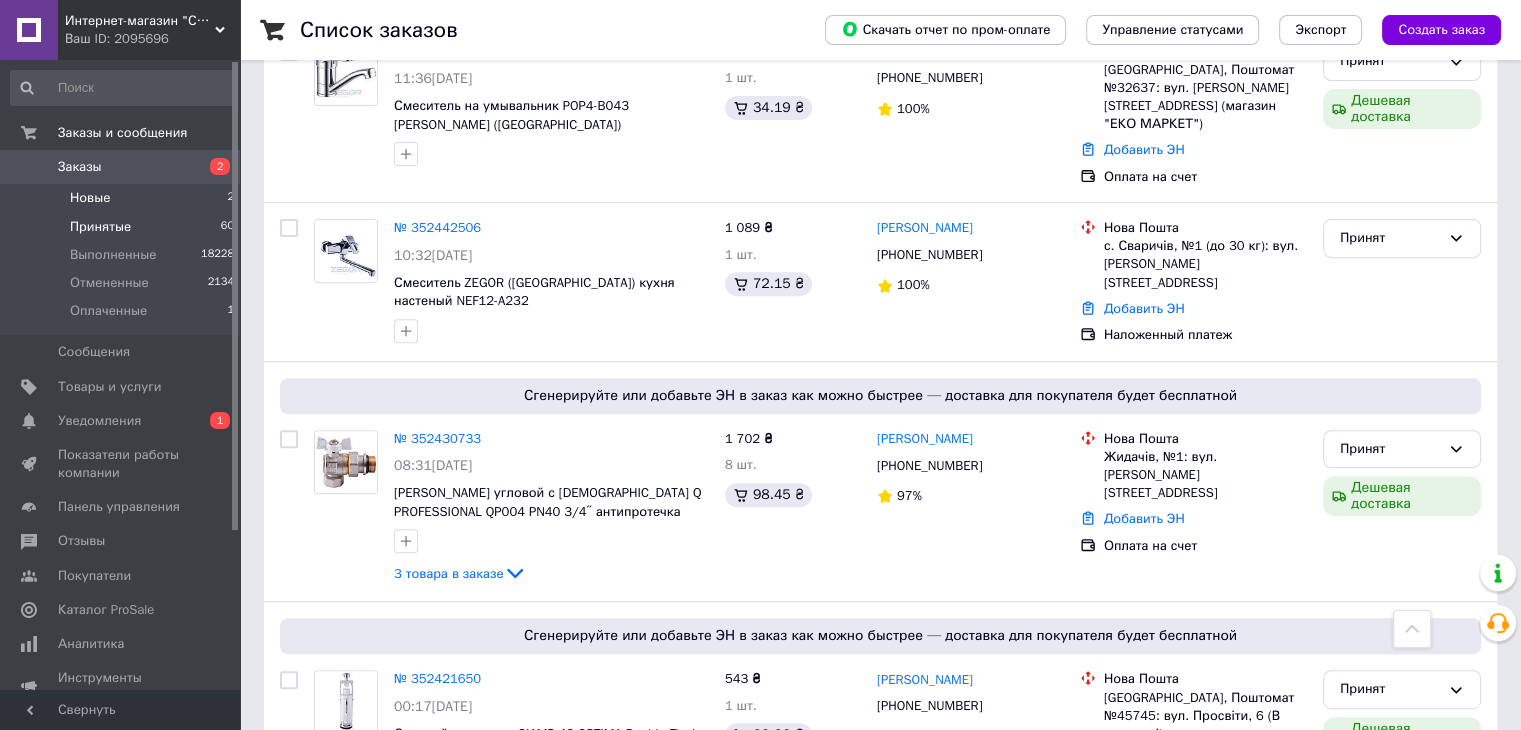 click on "Новые" at bounding box center (90, 198) 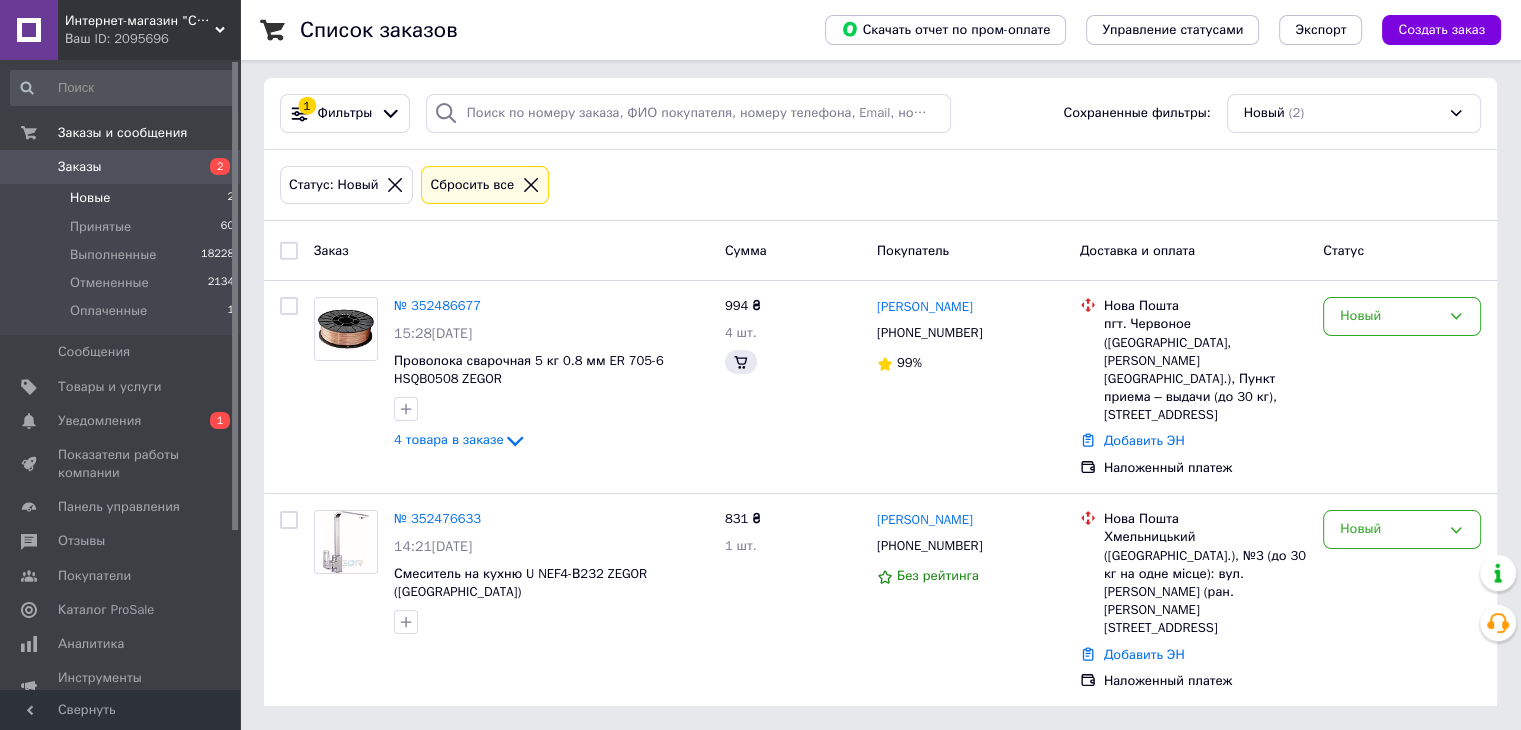 scroll, scrollTop: 0, scrollLeft: 0, axis: both 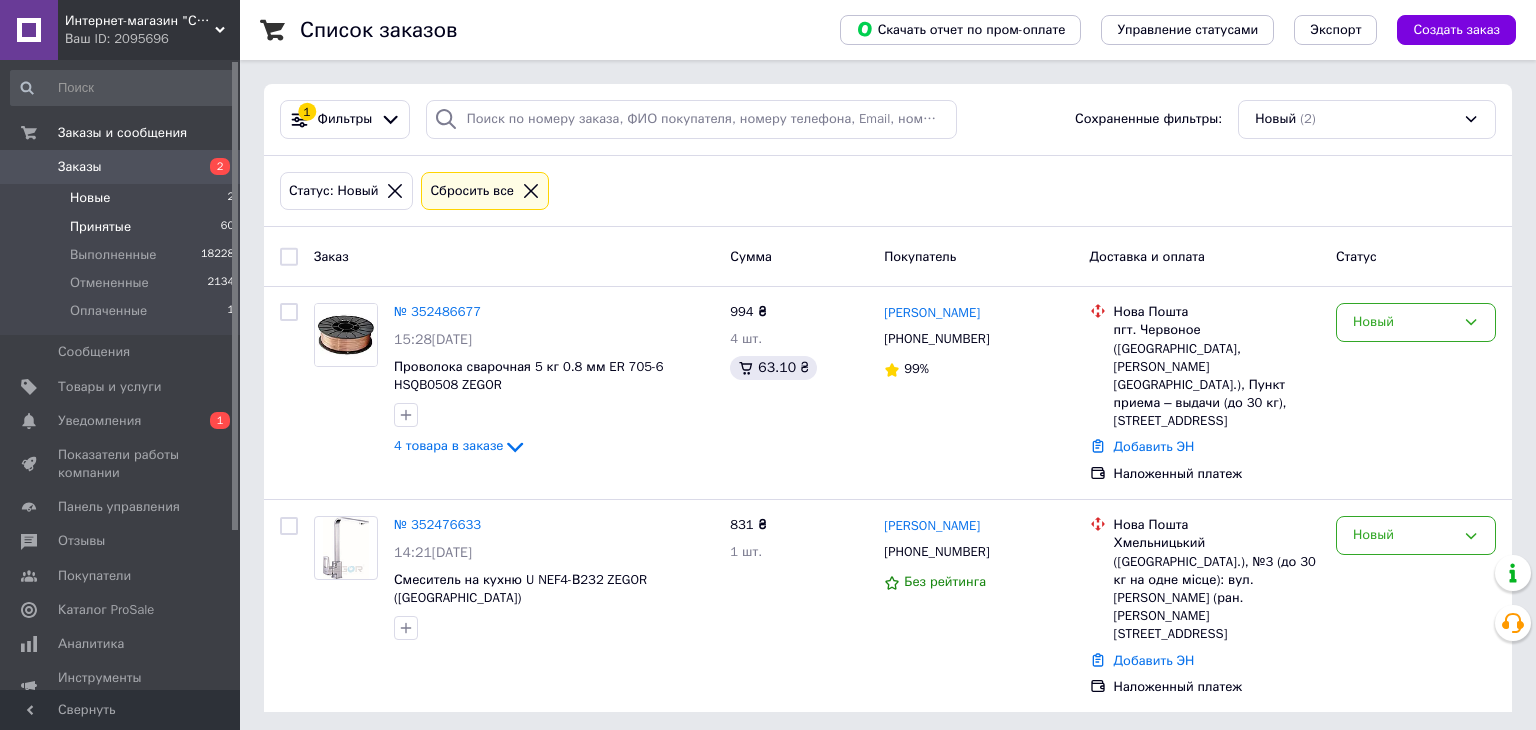 click on "Принятые" at bounding box center [100, 227] 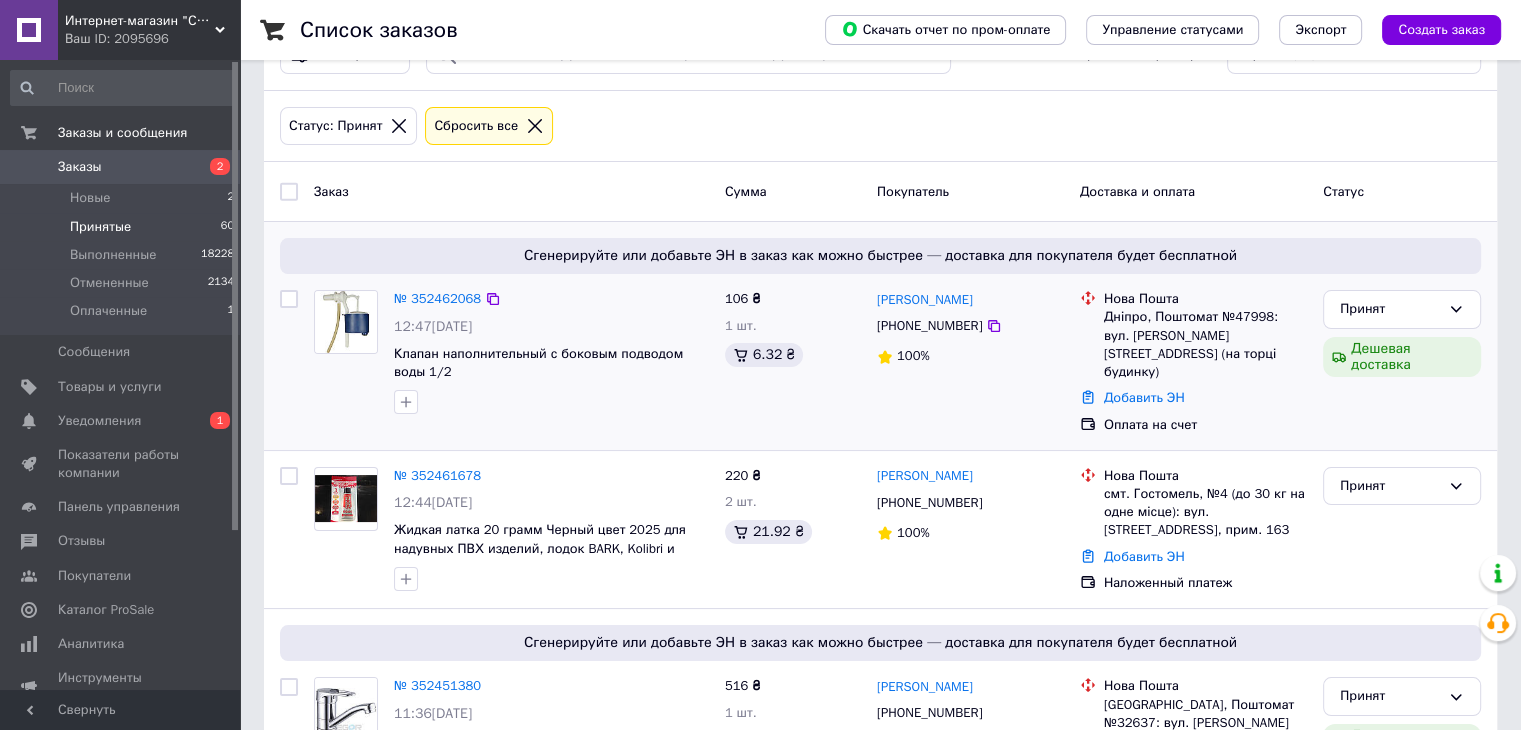 scroll, scrollTop: 100, scrollLeft: 0, axis: vertical 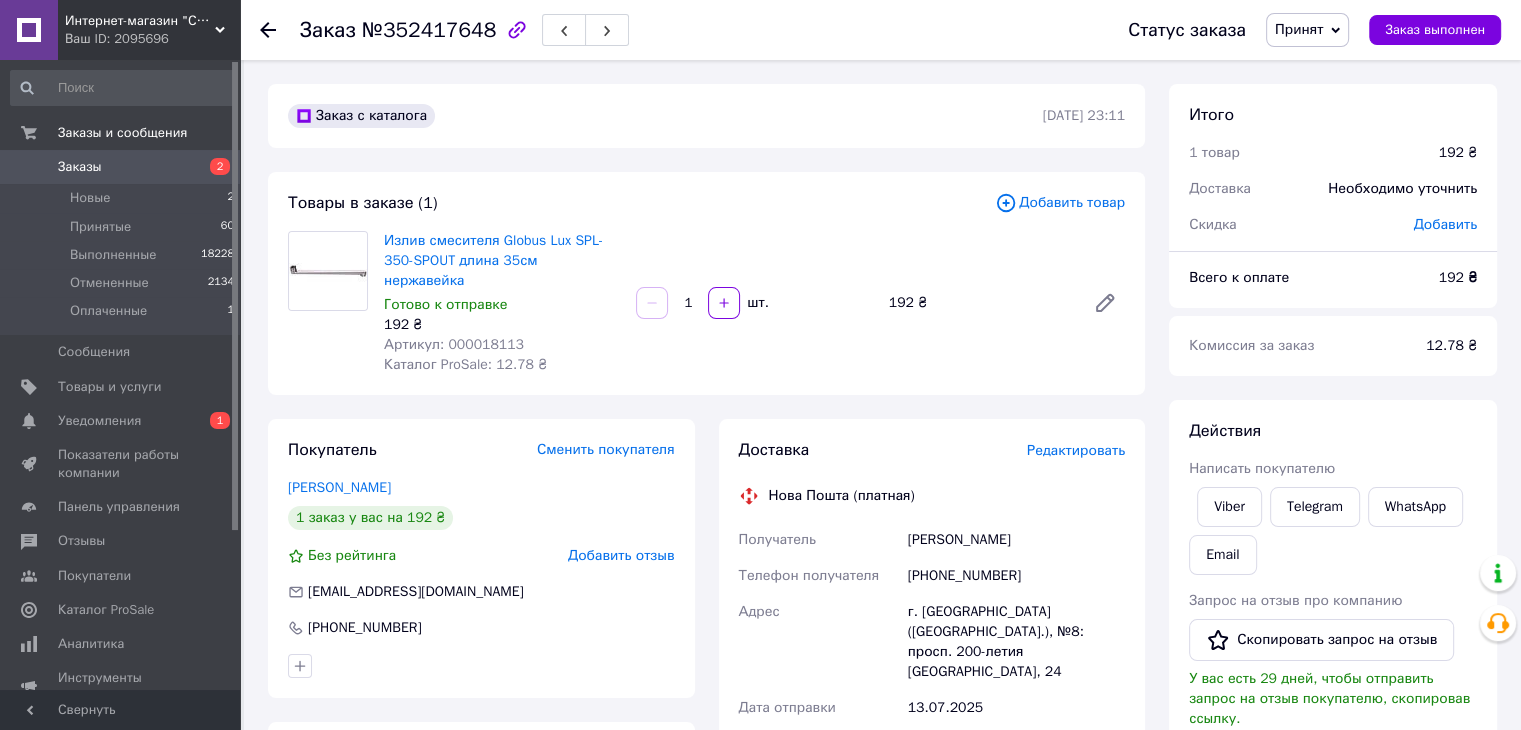 click on "192 ₴" at bounding box center [979, 303] 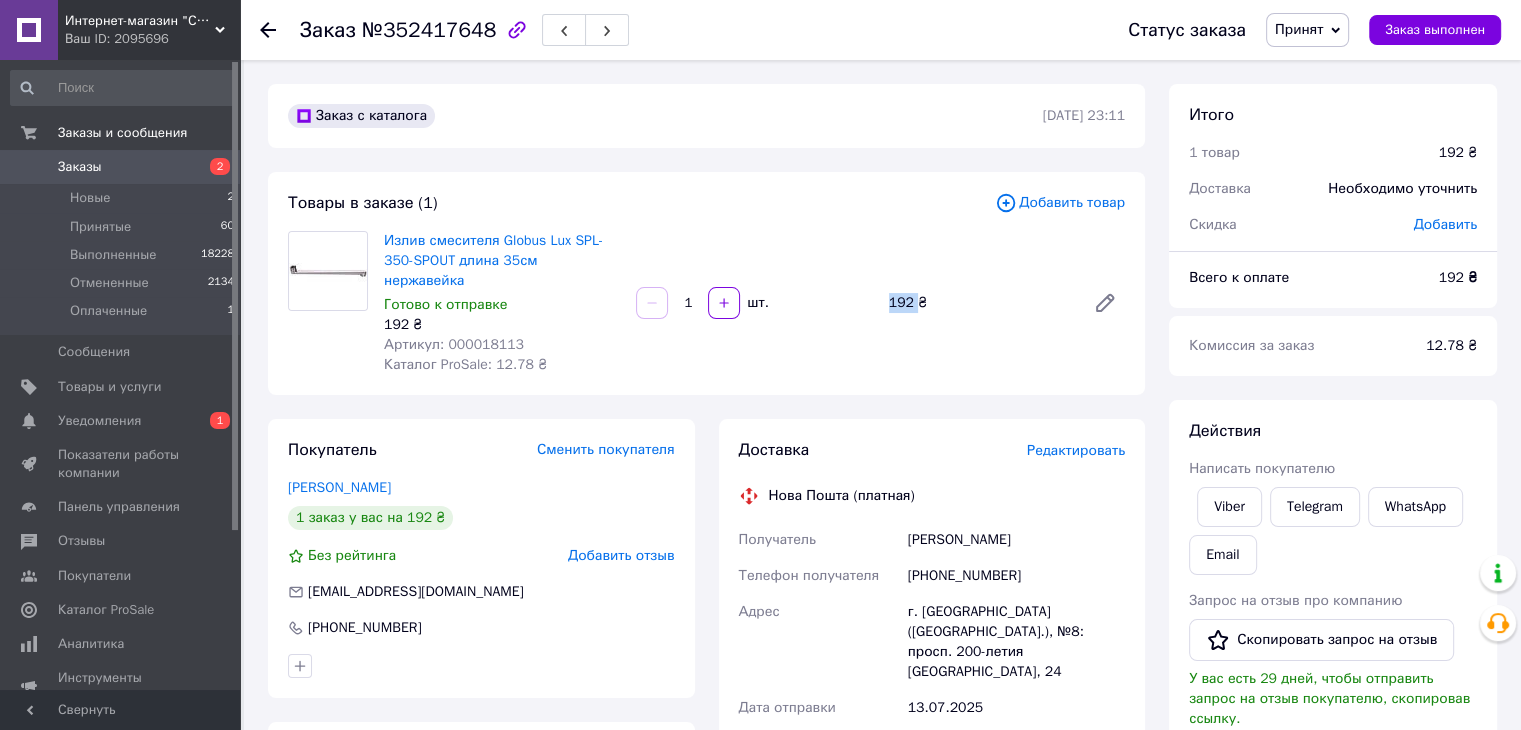 click on "192 ₴" at bounding box center [979, 303] 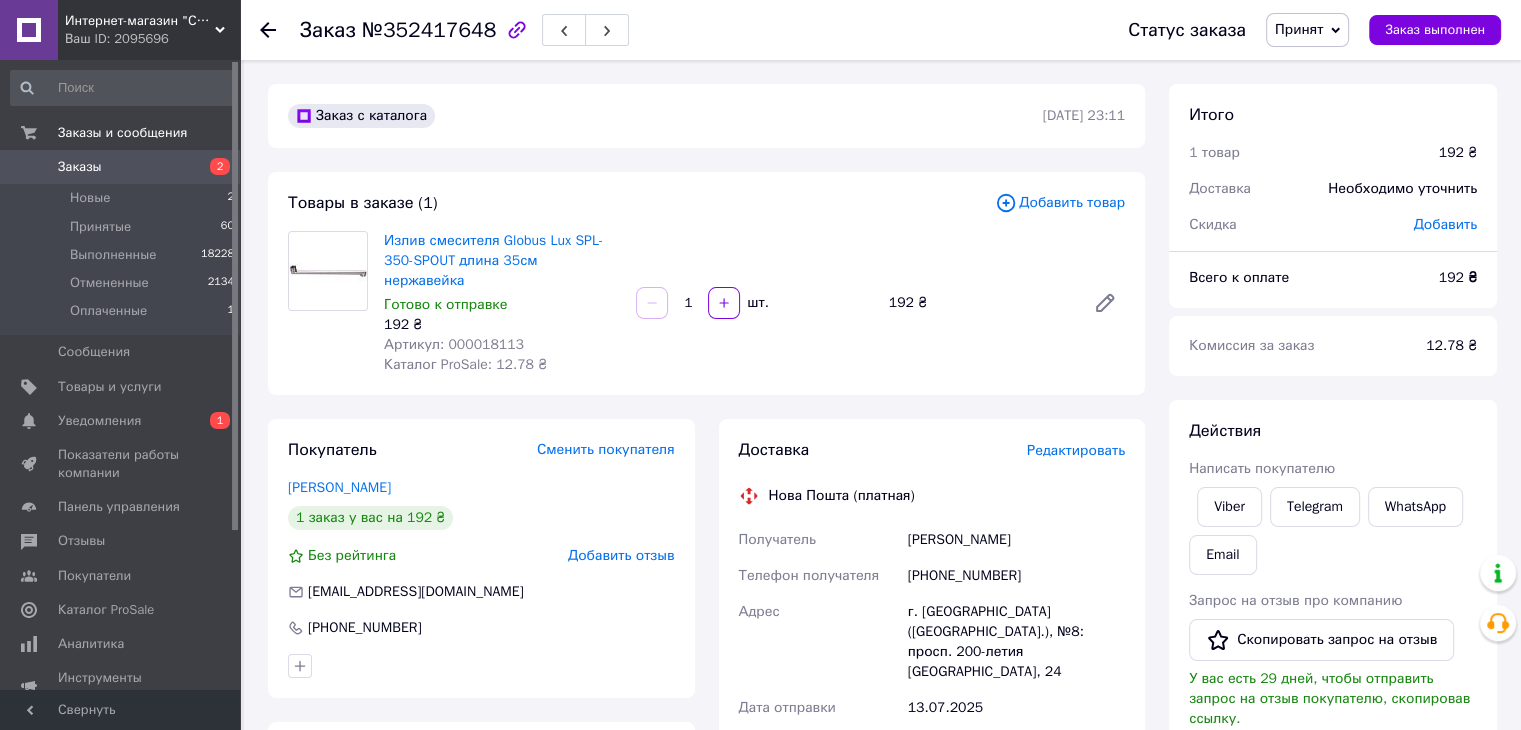 click on "Товары в заказе (1) Добавить товар Излив смесителя Globus Lux SPL-350-SPOUT длина 35см нержавейка Готово к отправке 192 ₴ Артикул: 000018113 Каталог ProSale: 12.78 ₴  1   шт. 192 ₴" at bounding box center [706, 283] 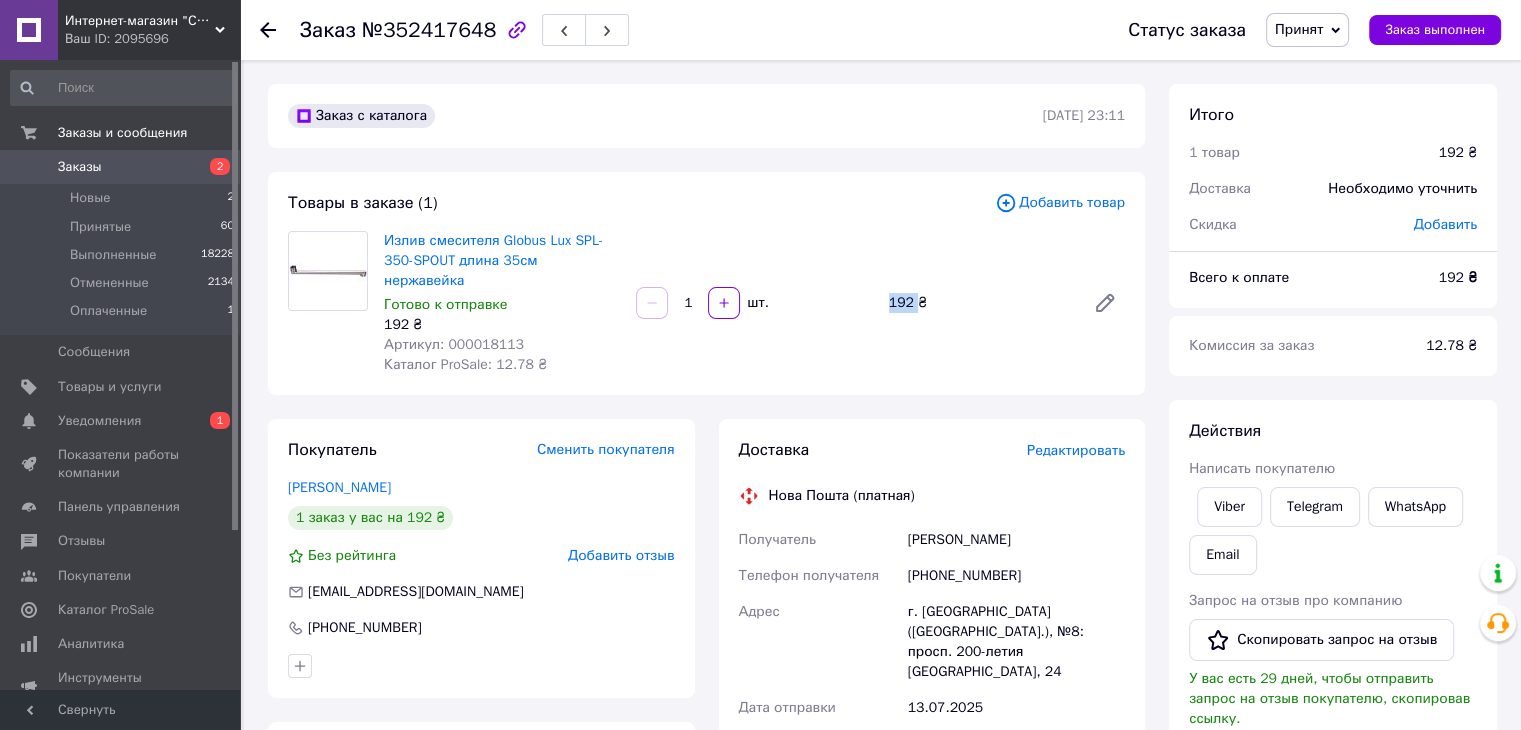 click on "192 ₴" at bounding box center (979, 303) 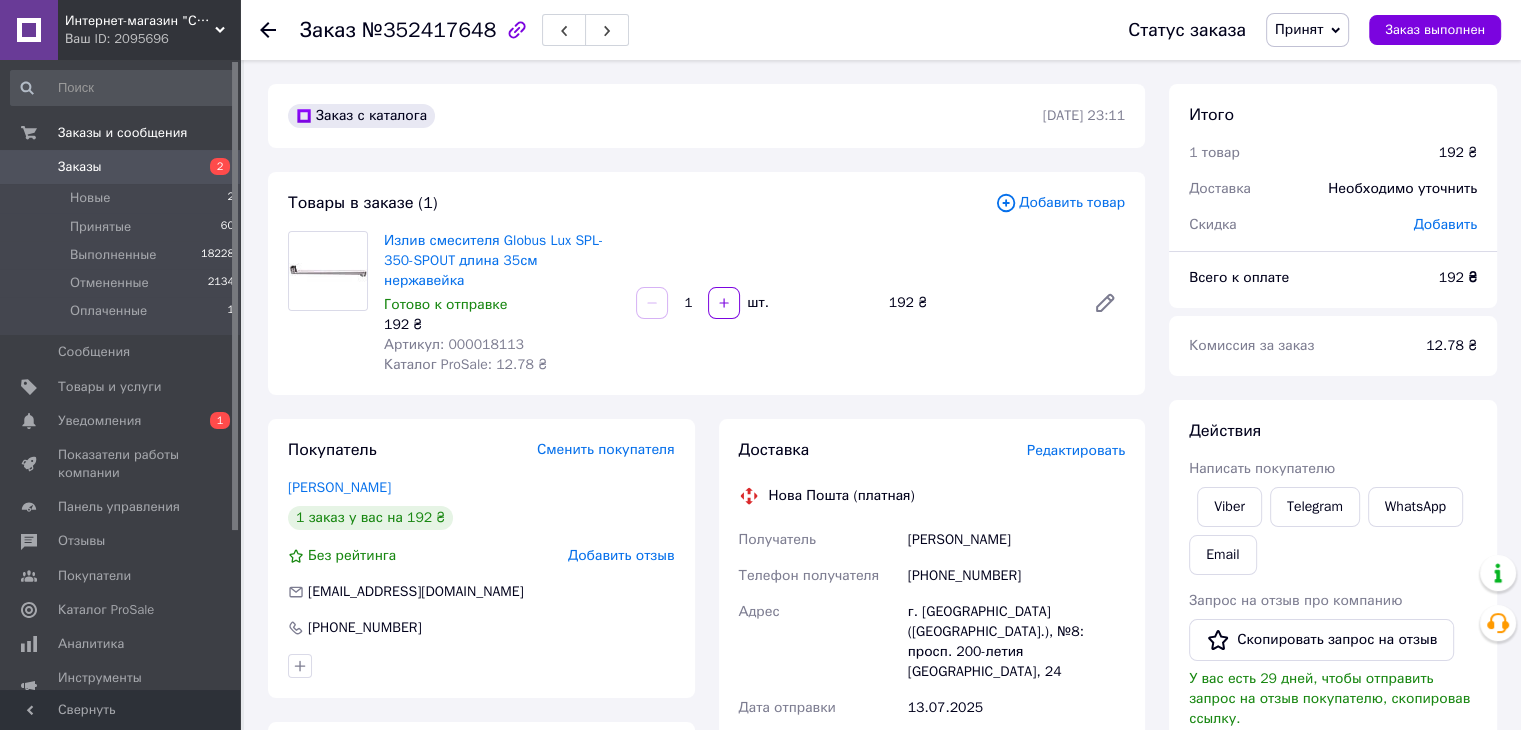 click on "Товары в заказе (1) Добавить товар Излив смесителя Globus Lux SPL-350-SPOUT длина 35см нержавейка Готово к отправке 192 ₴ Артикул: 000018113 Каталог ProSale: 12.78 ₴  1   шт. 192 ₴" at bounding box center [706, 283] 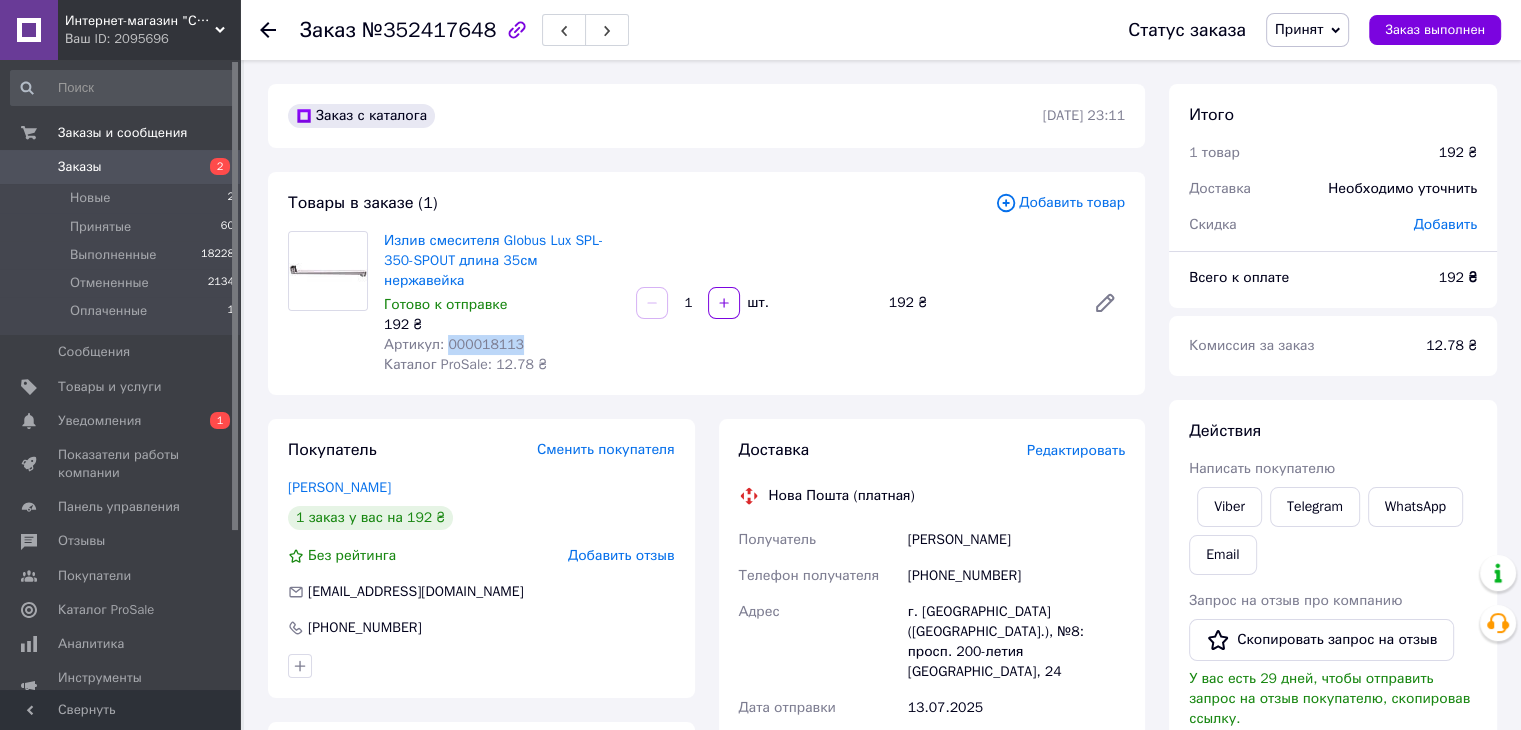 click on "Артикул: 000018113" at bounding box center [454, 344] 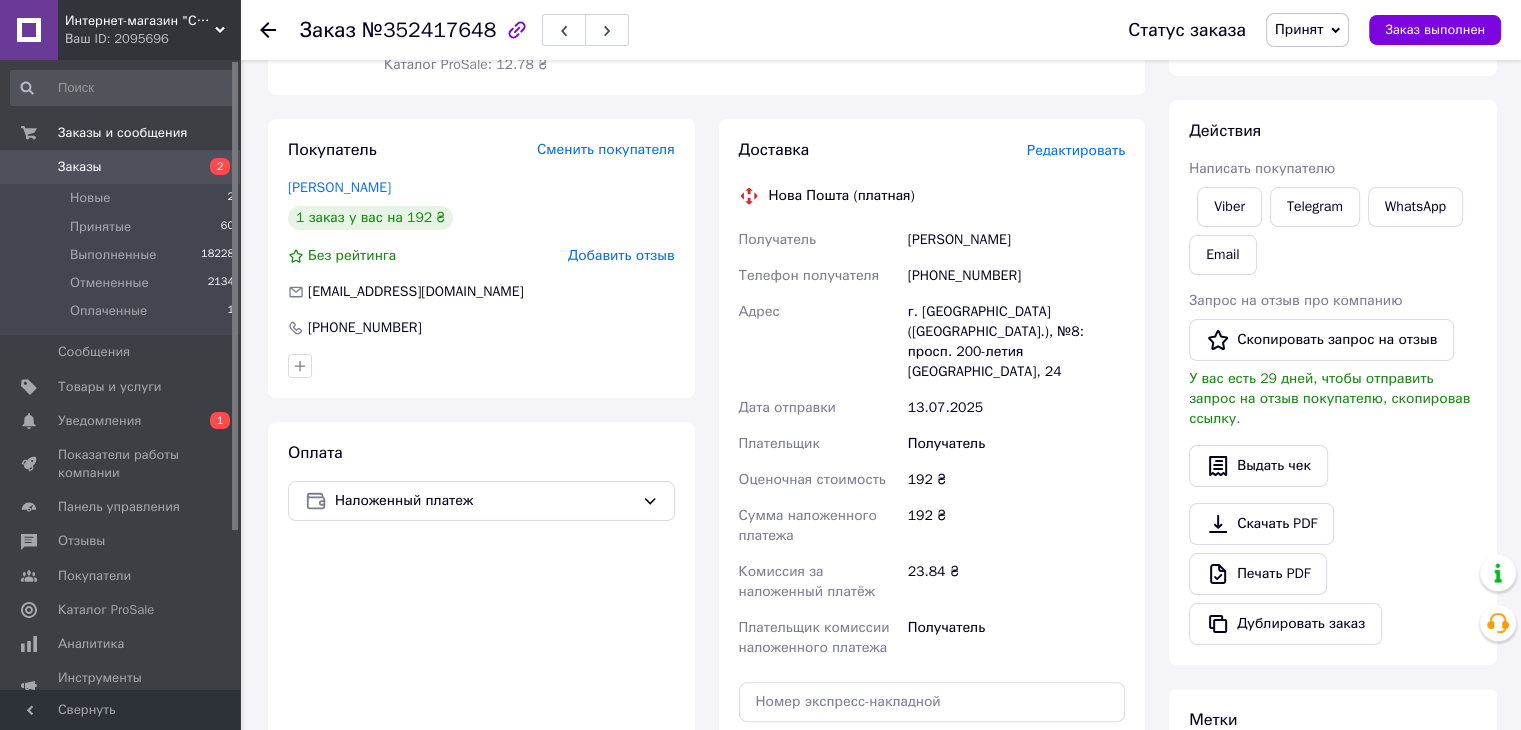 scroll, scrollTop: 0, scrollLeft: 0, axis: both 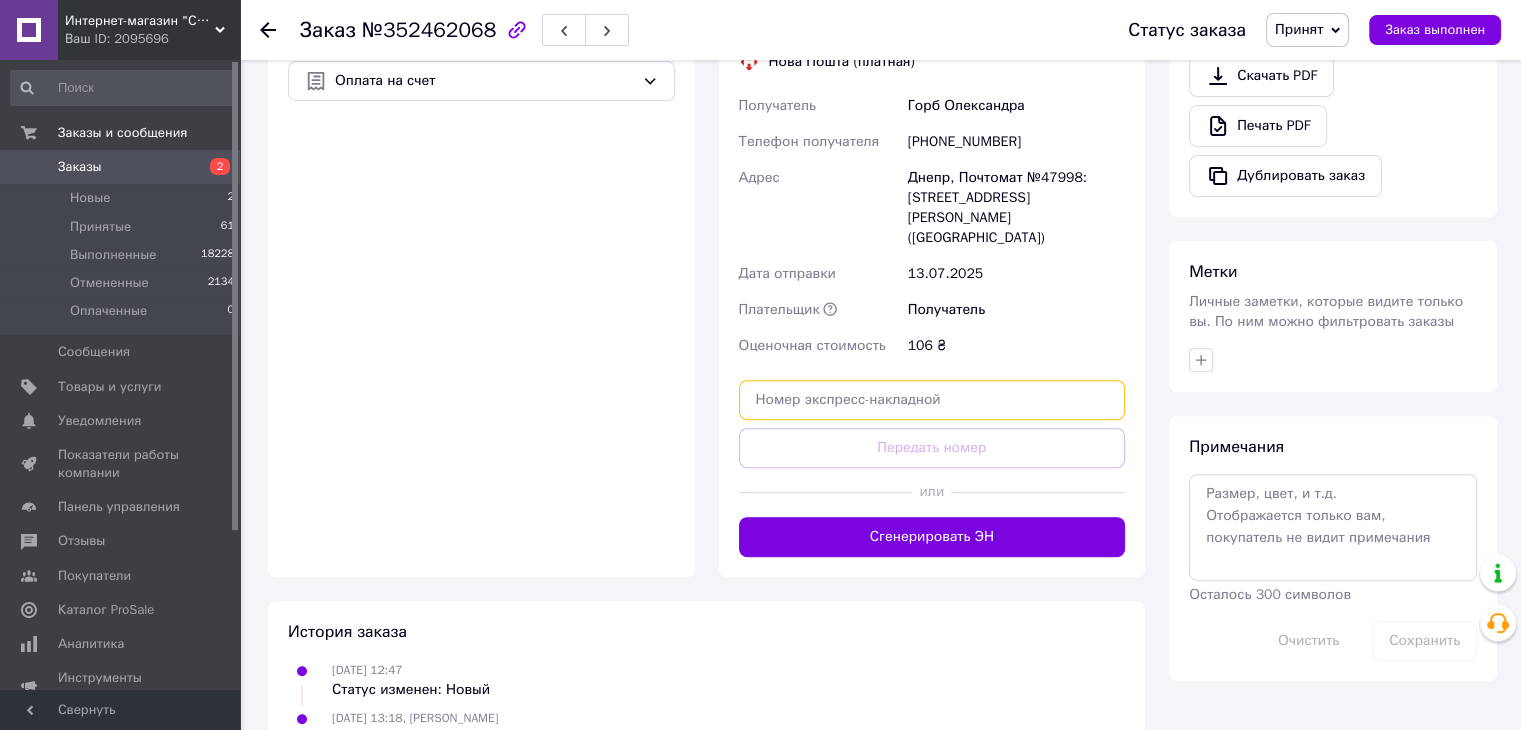 click at bounding box center (932, 400) 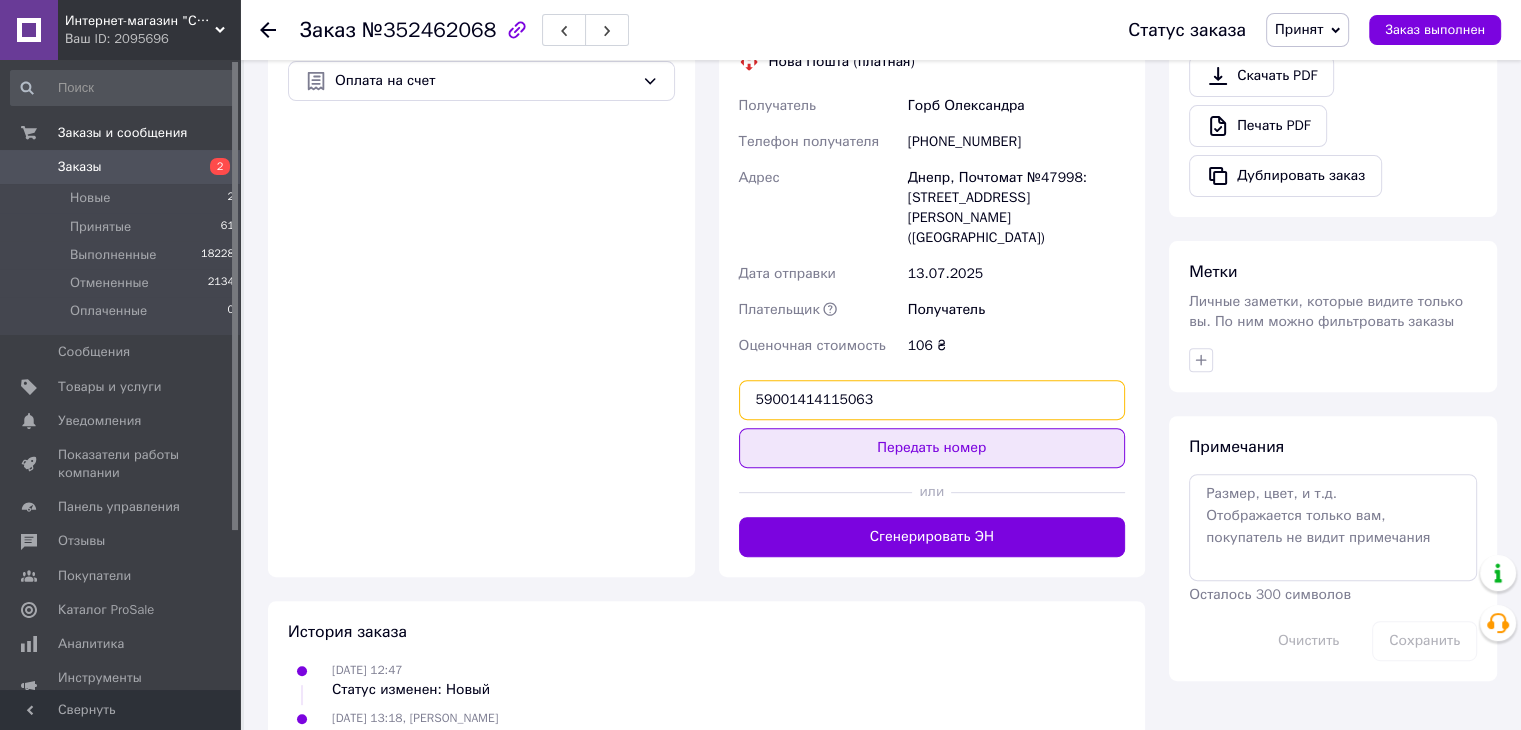 type on "59001414115063" 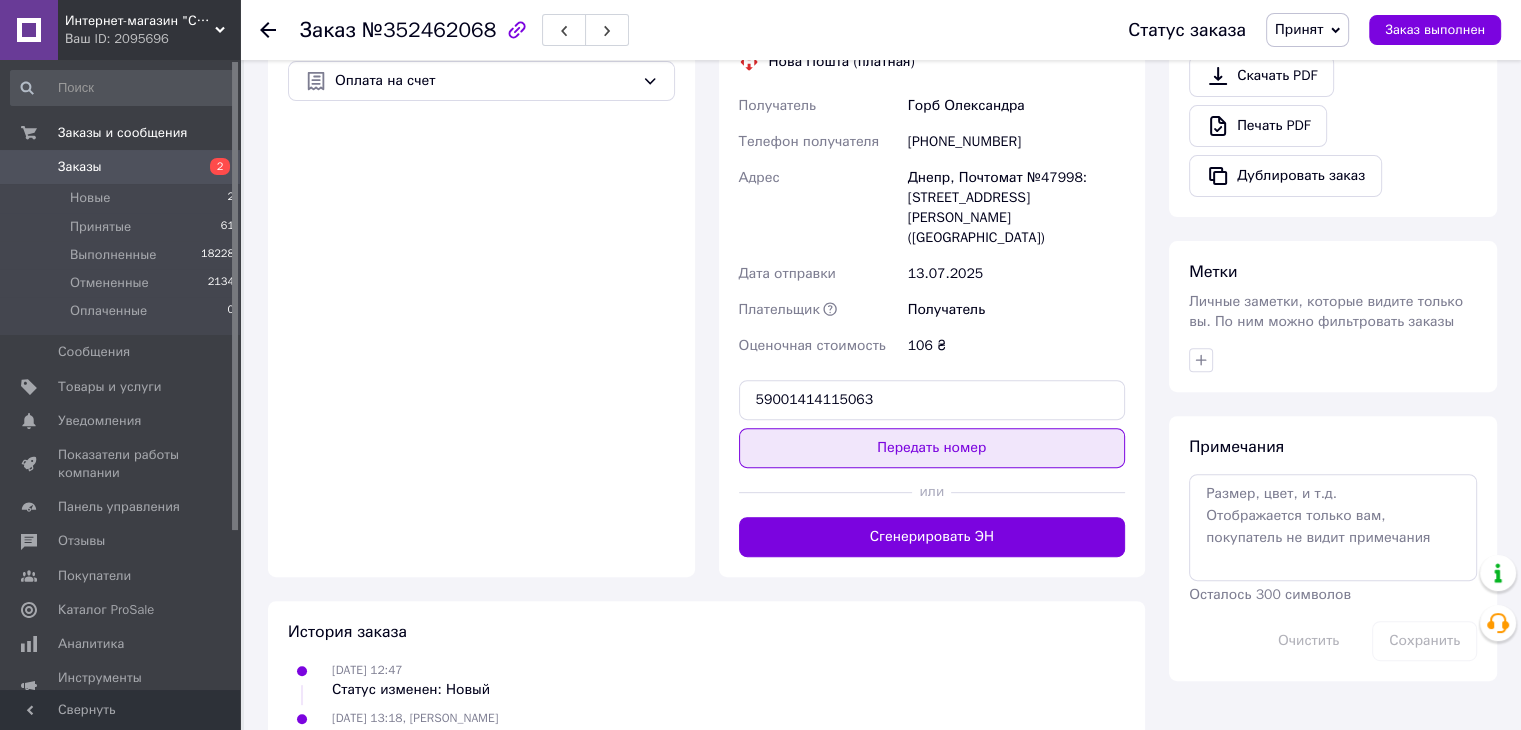 click on "Передать номер" at bounding box center (932, 448) 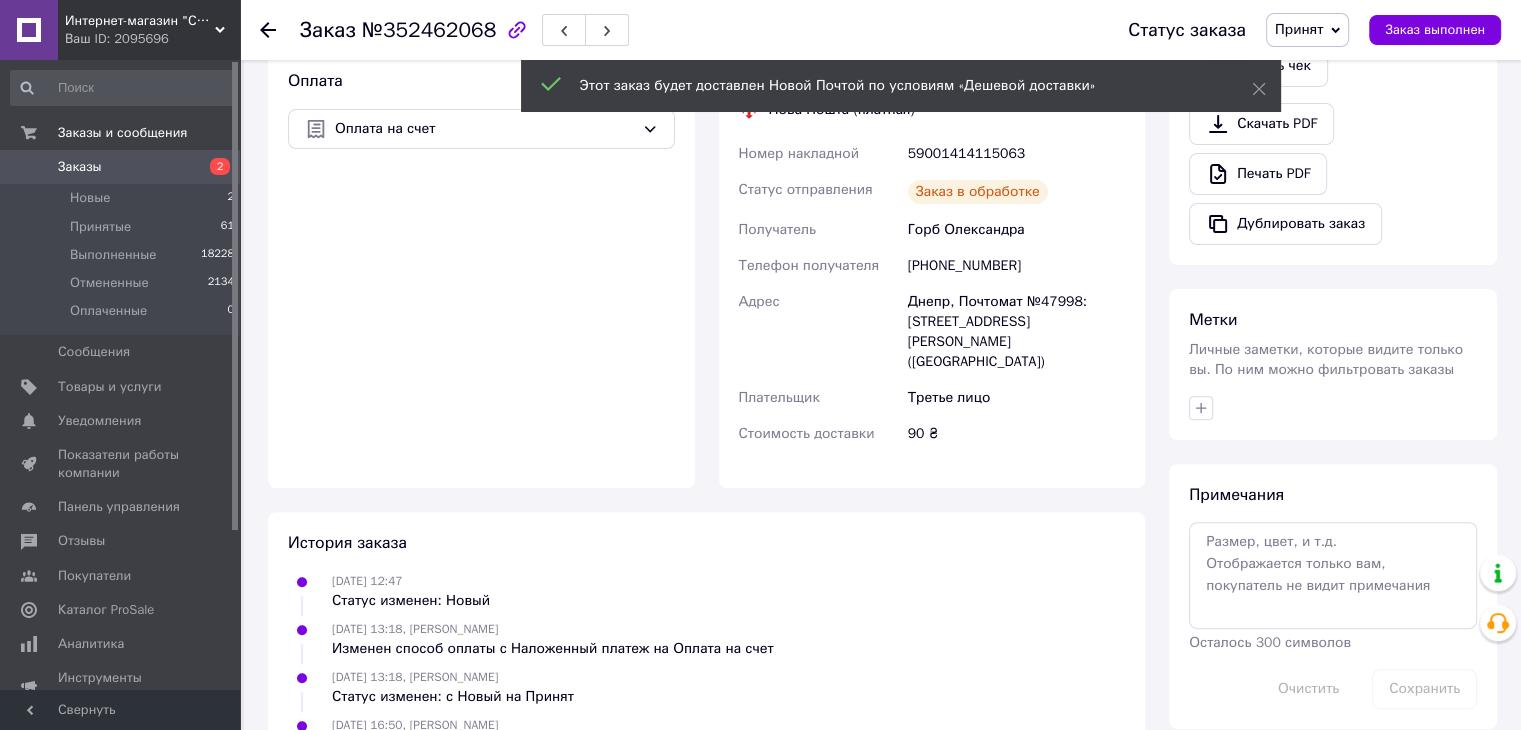 scroll, scrollTop: 700, scrollLeft: 0, axis: vertical 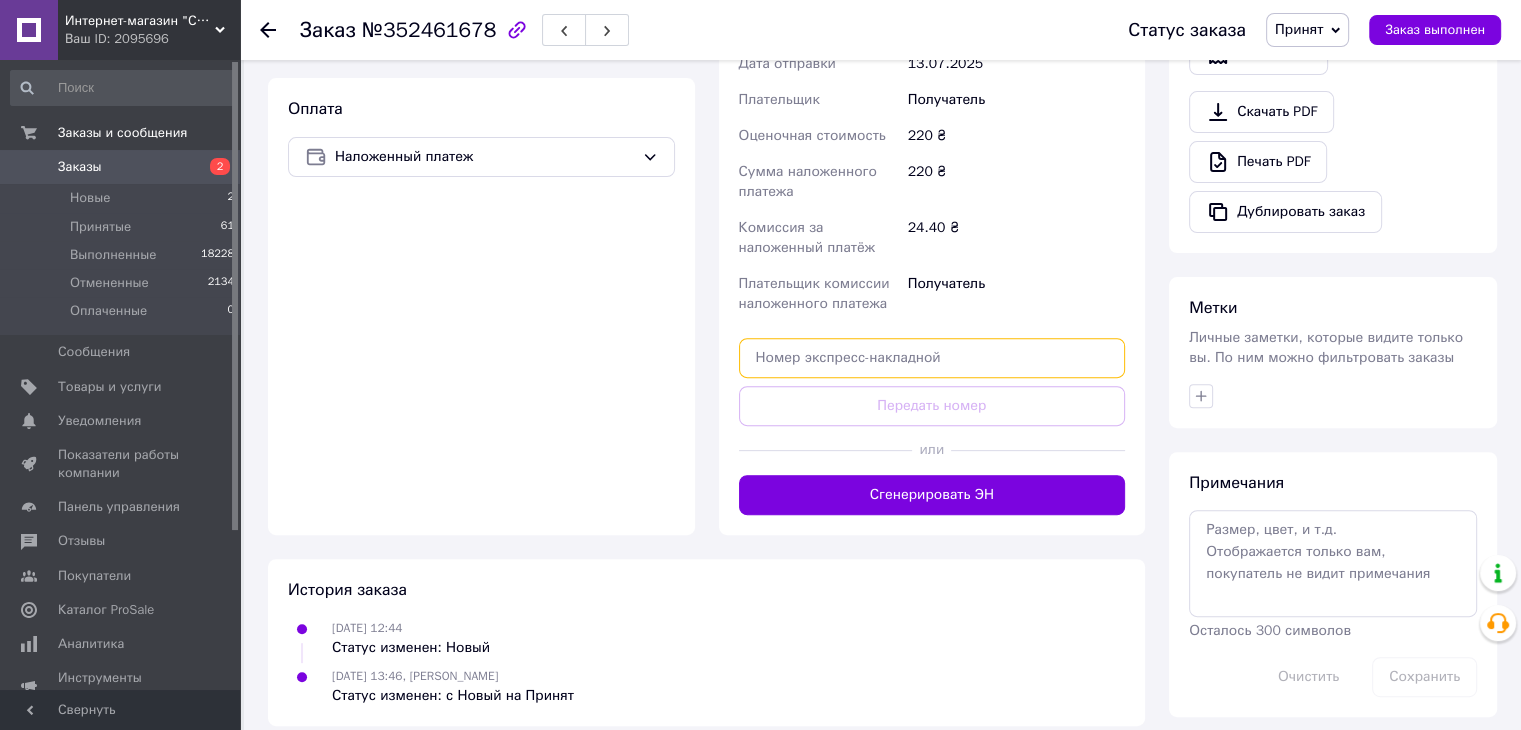 click at bounding box center [932, 358] 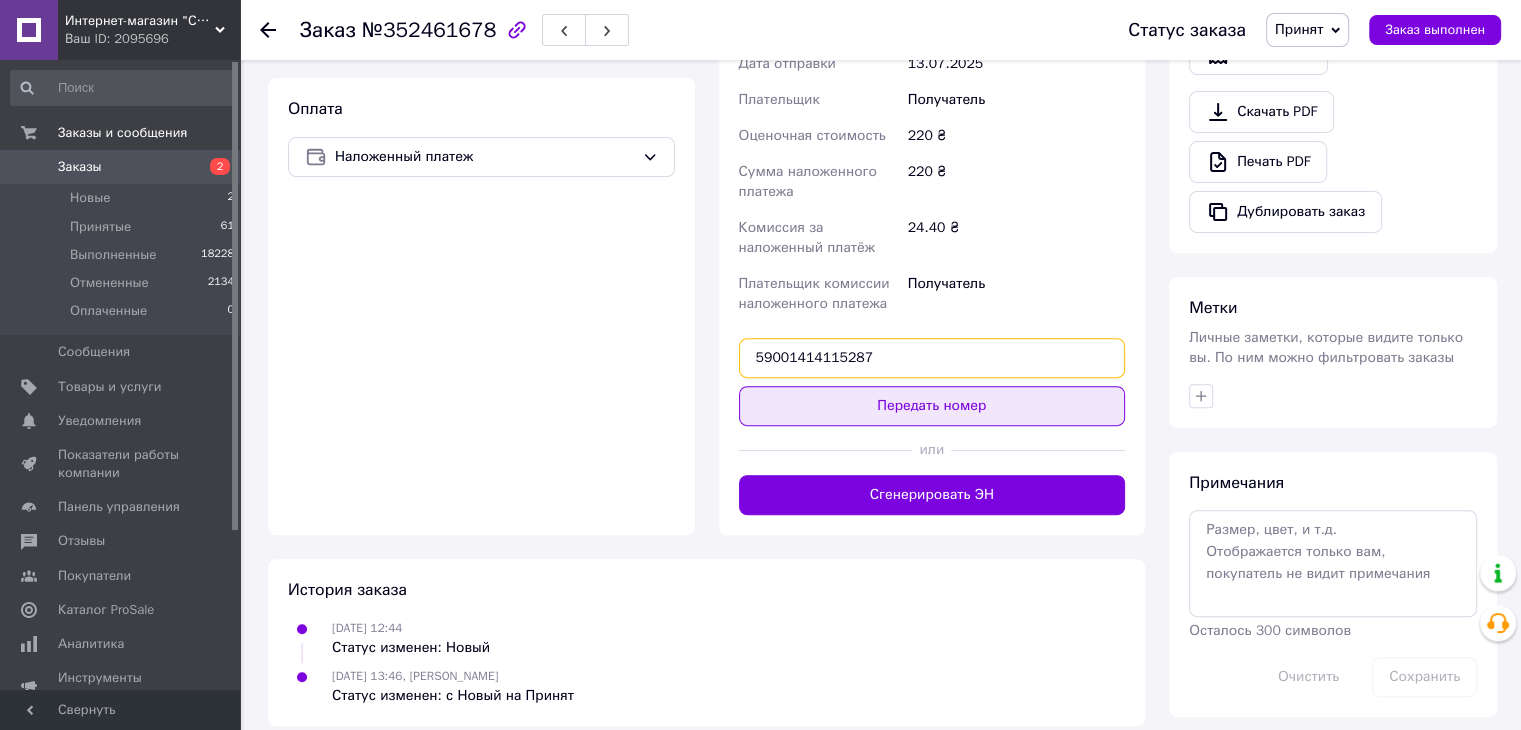 type on "59001414115287" 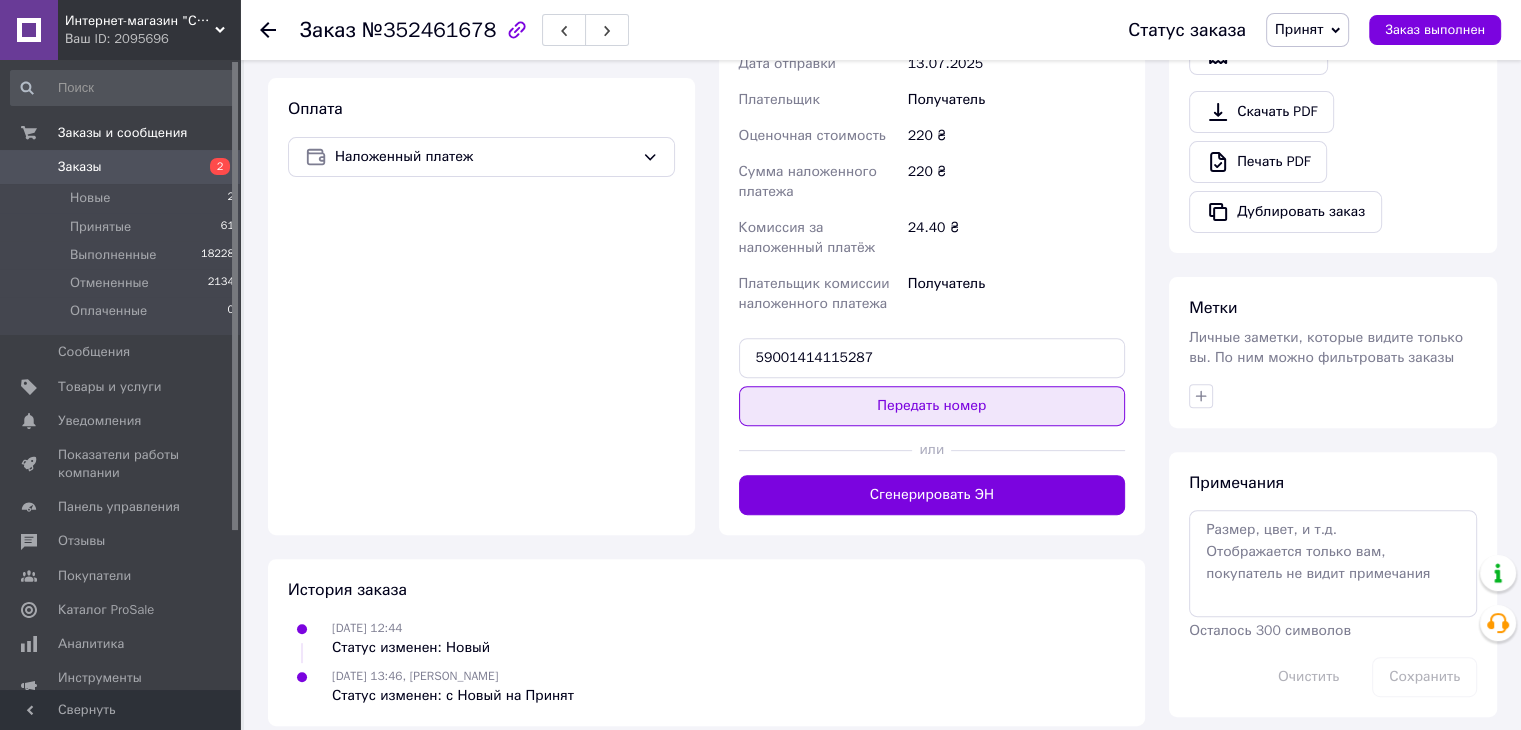 click on "Передать номер" at bounding box center [932, 406] 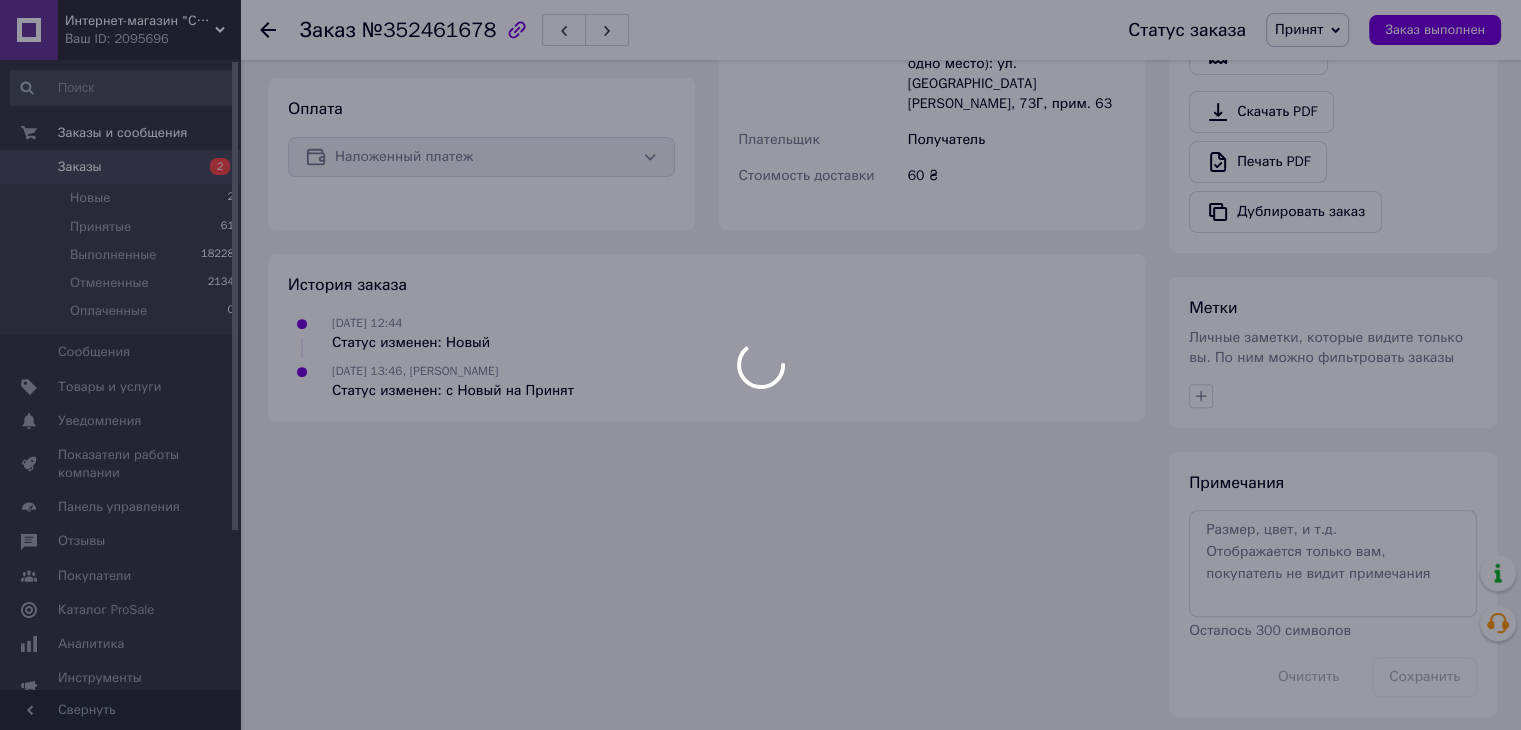 scroll, scrollTop: 652, scrollLeft: 0, axis: vertical 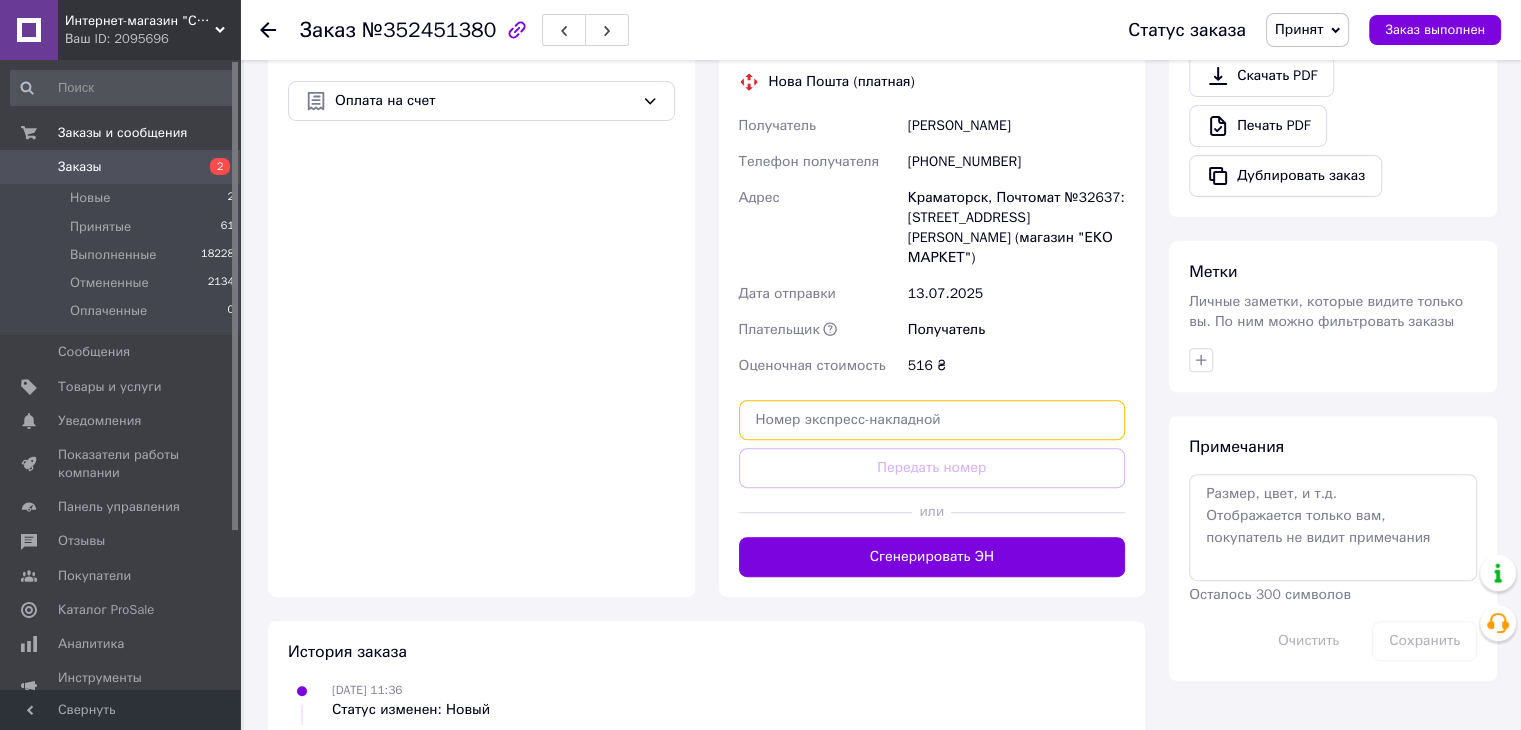 click at bounding box center (932, 420) 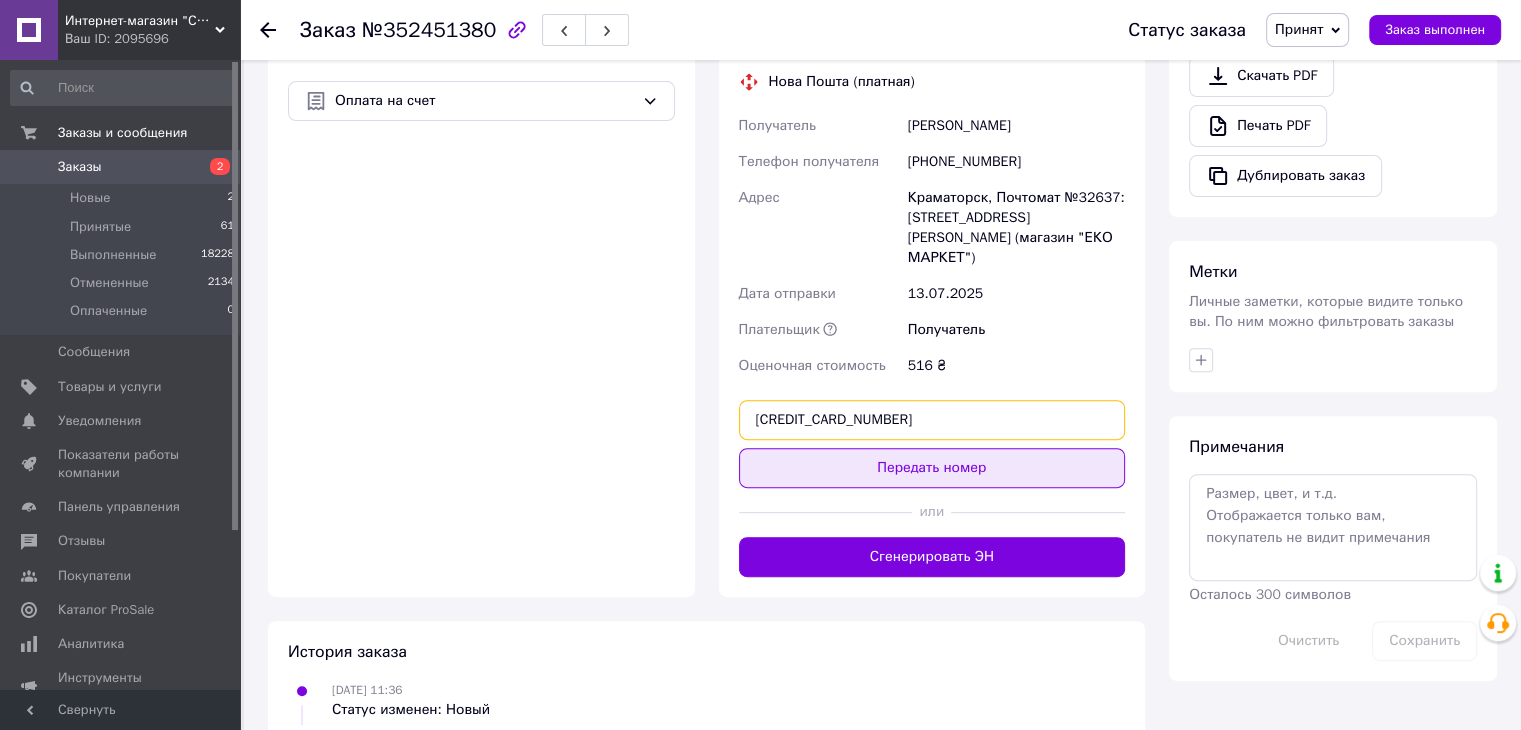 type on "59001414115863" 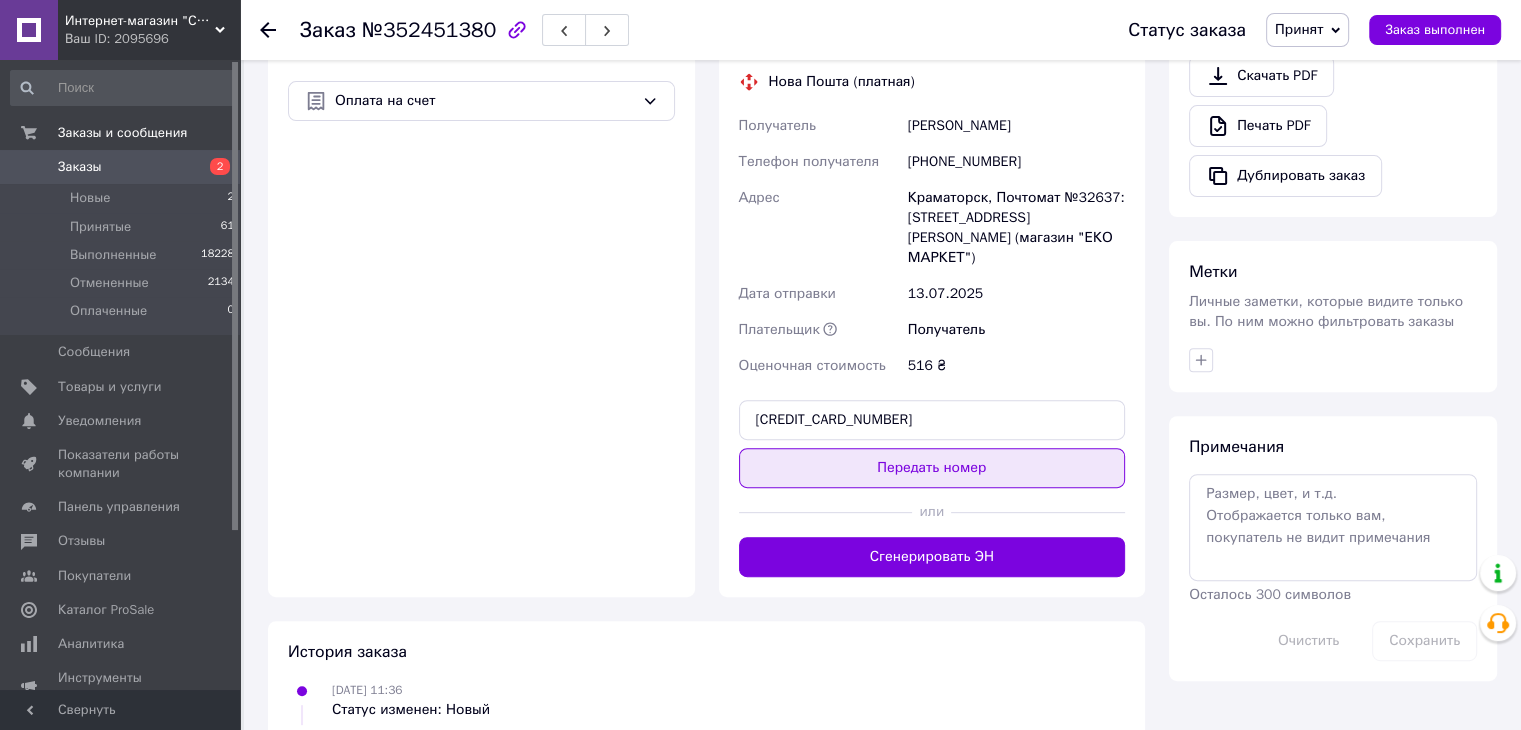 click on "Передать номер" at bounding box center [932, 468] 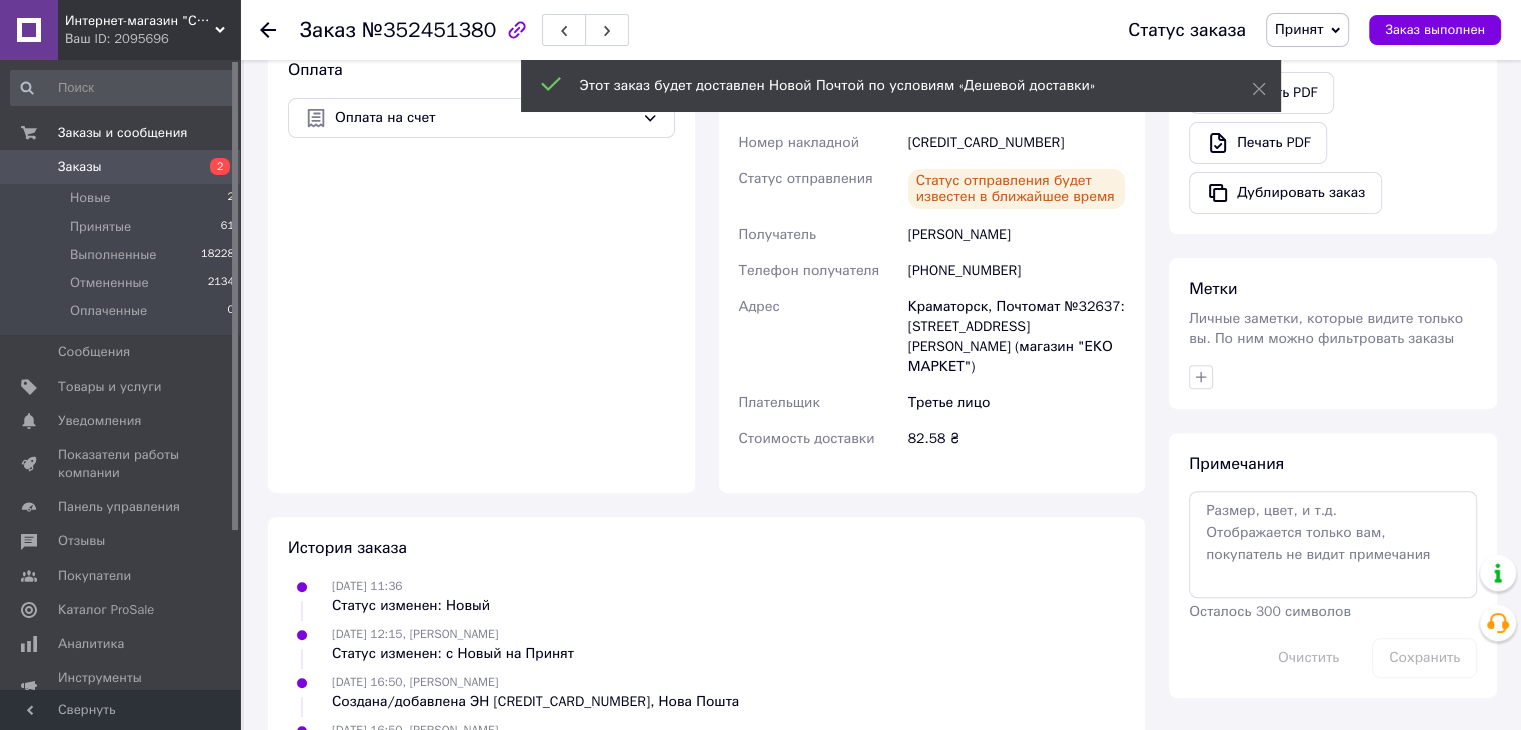 scroll, scrollTop: 698, scrollLeft: 0, axis: vertical 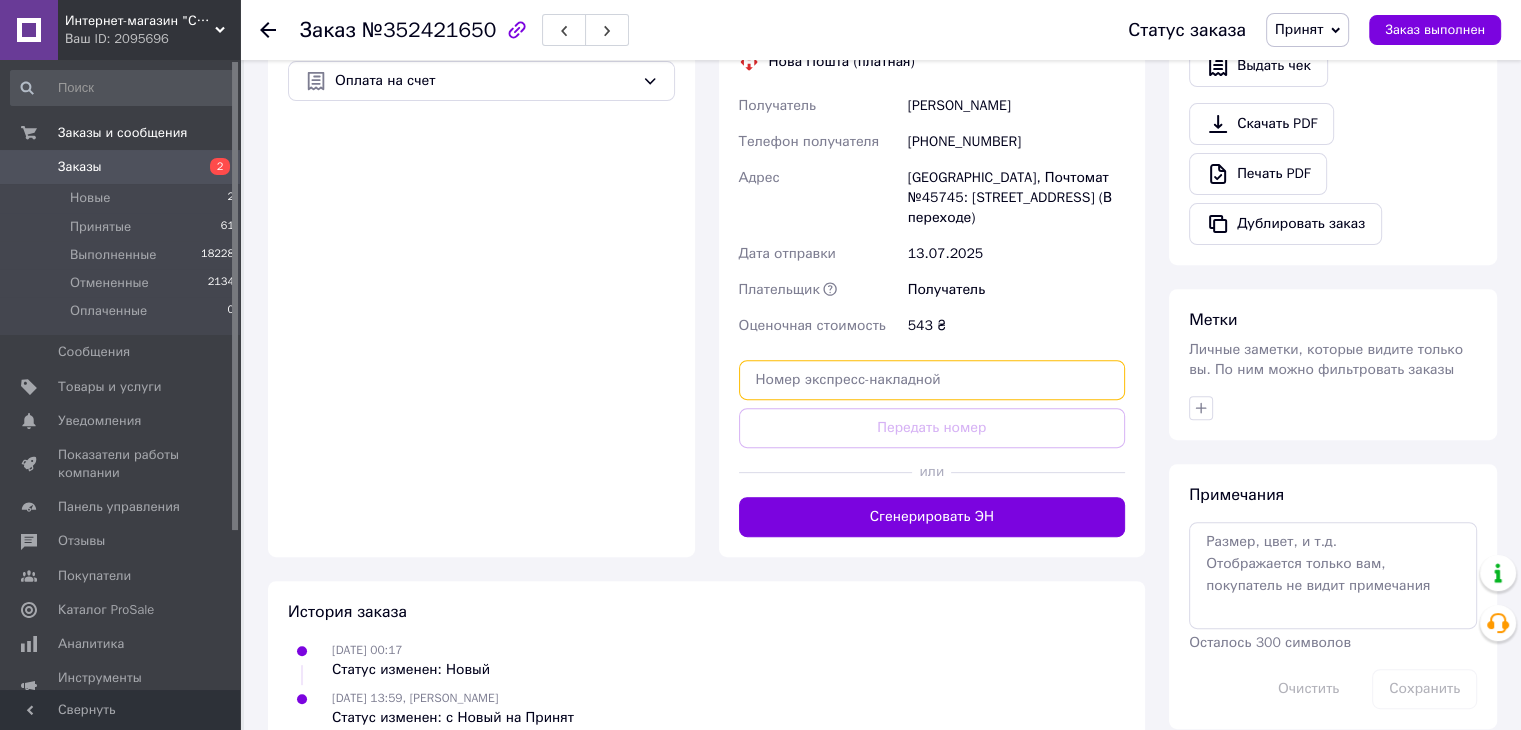 click at bounding box center (932, 380) 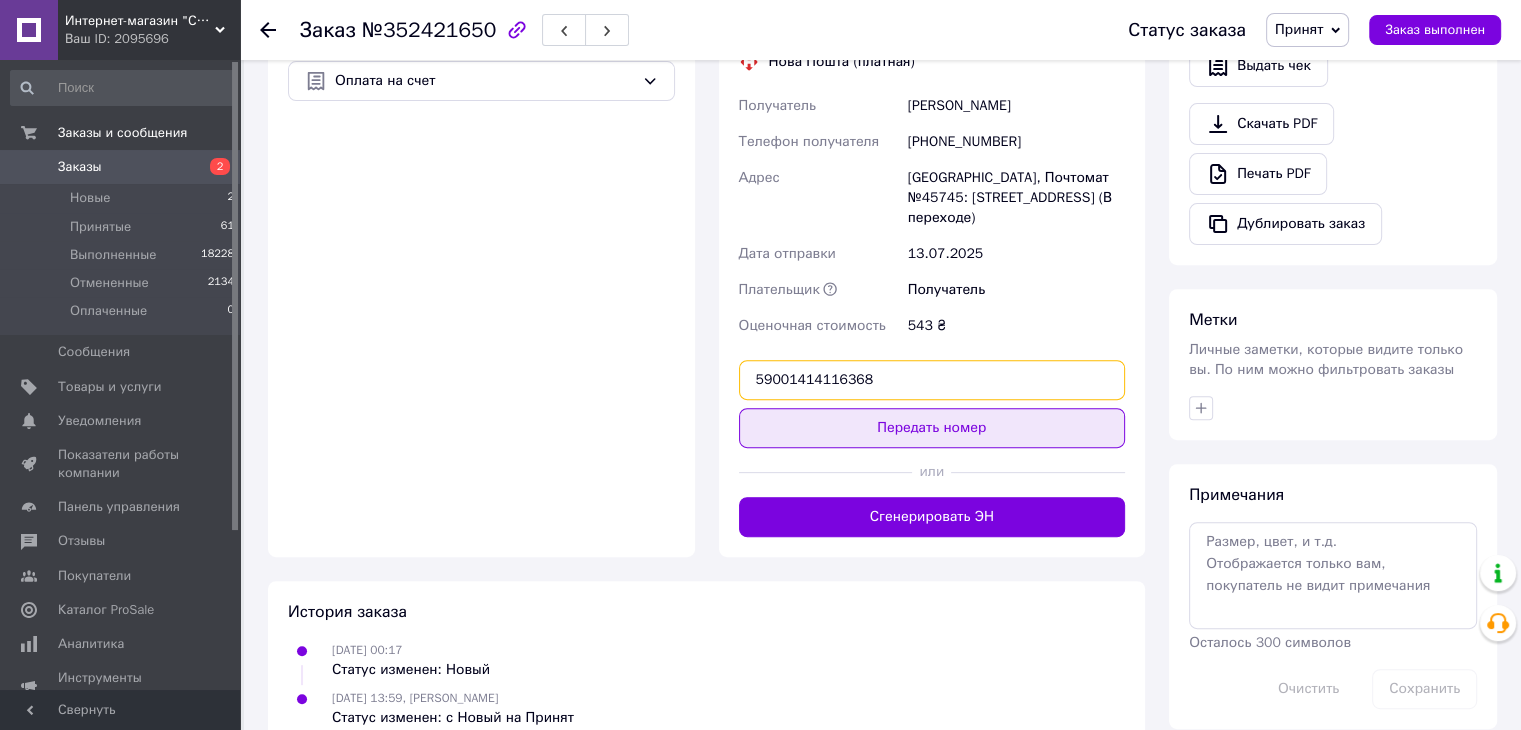 type on "59001414116368" 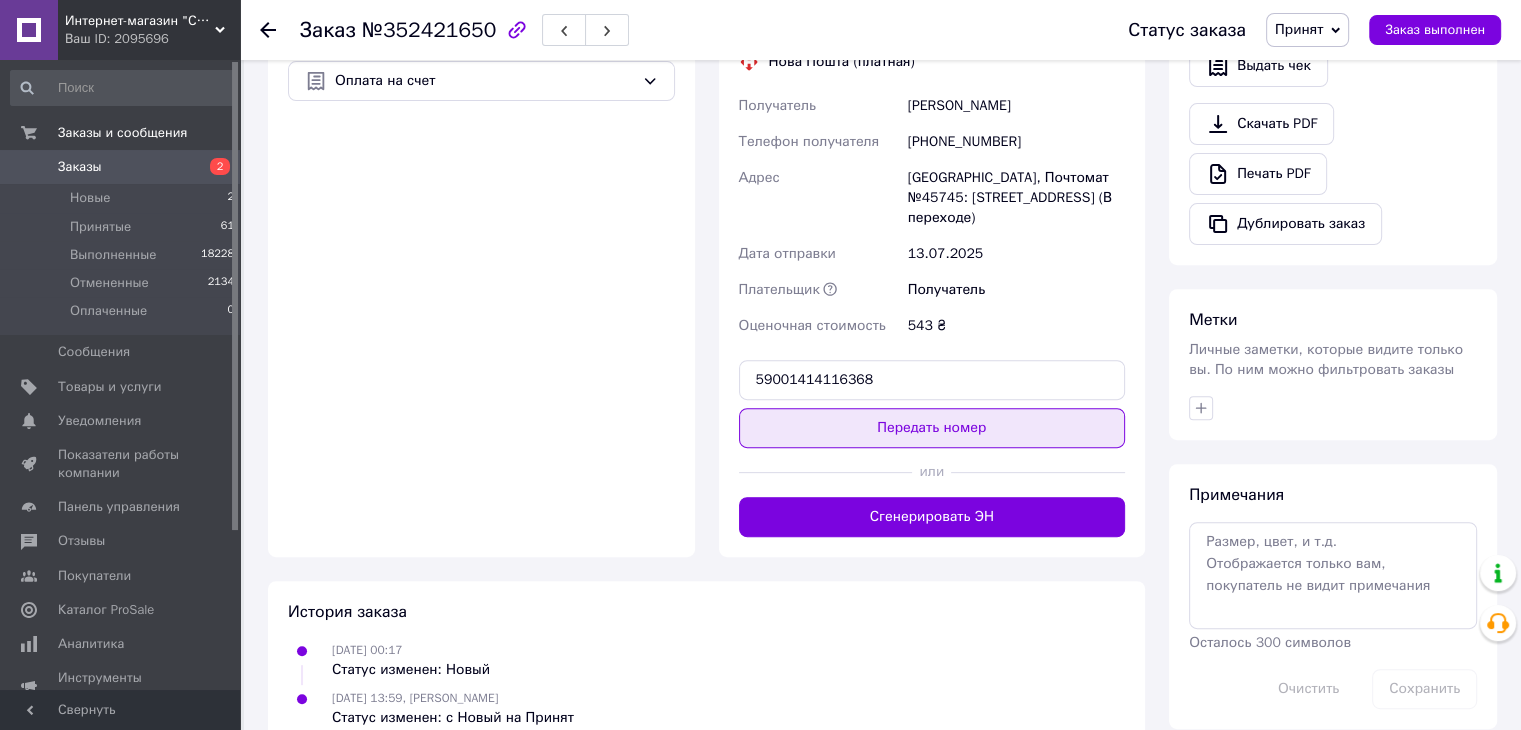 click on "Передать номер" at bounding box center [932, 428] 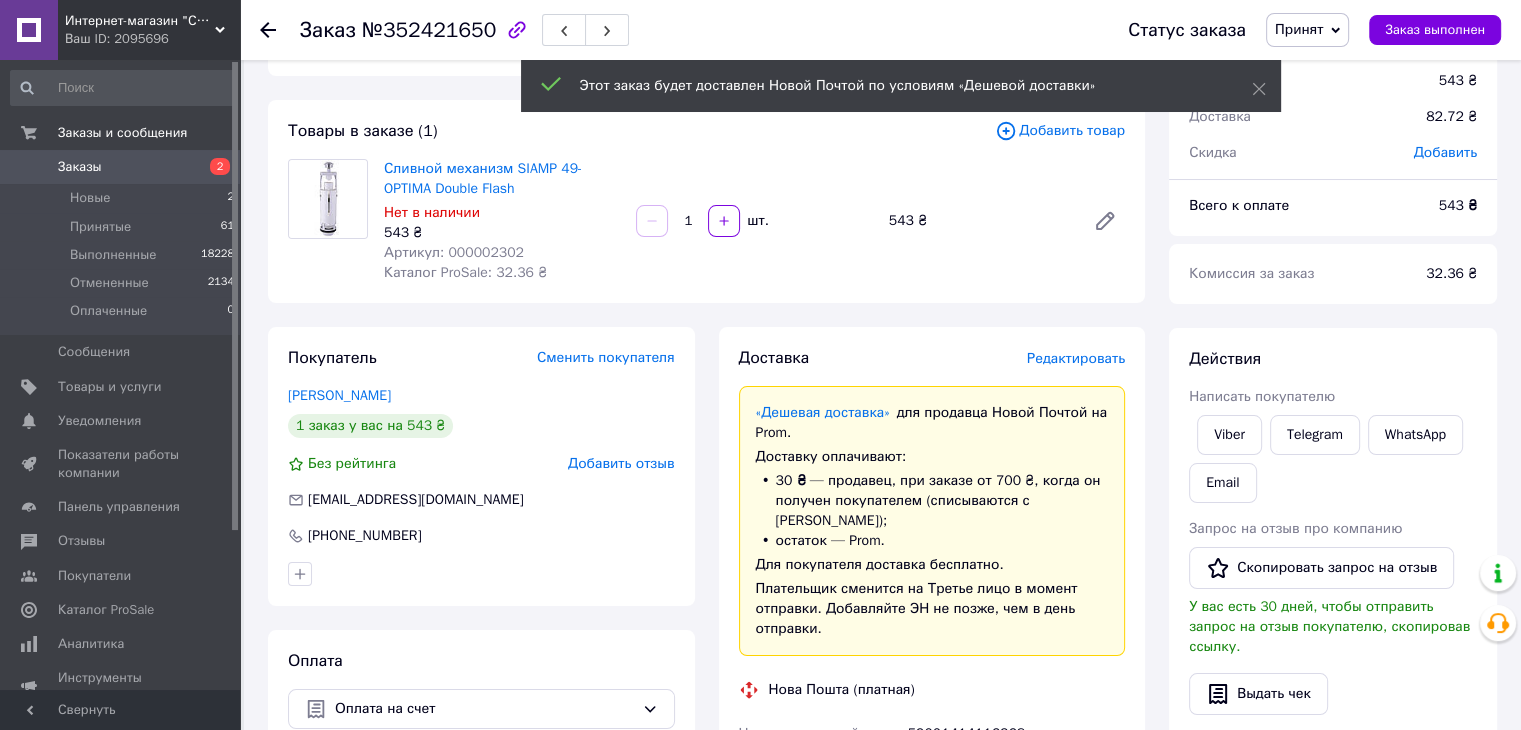 scroll, scrollTop: 0, scrollLeft: 0, axis: both 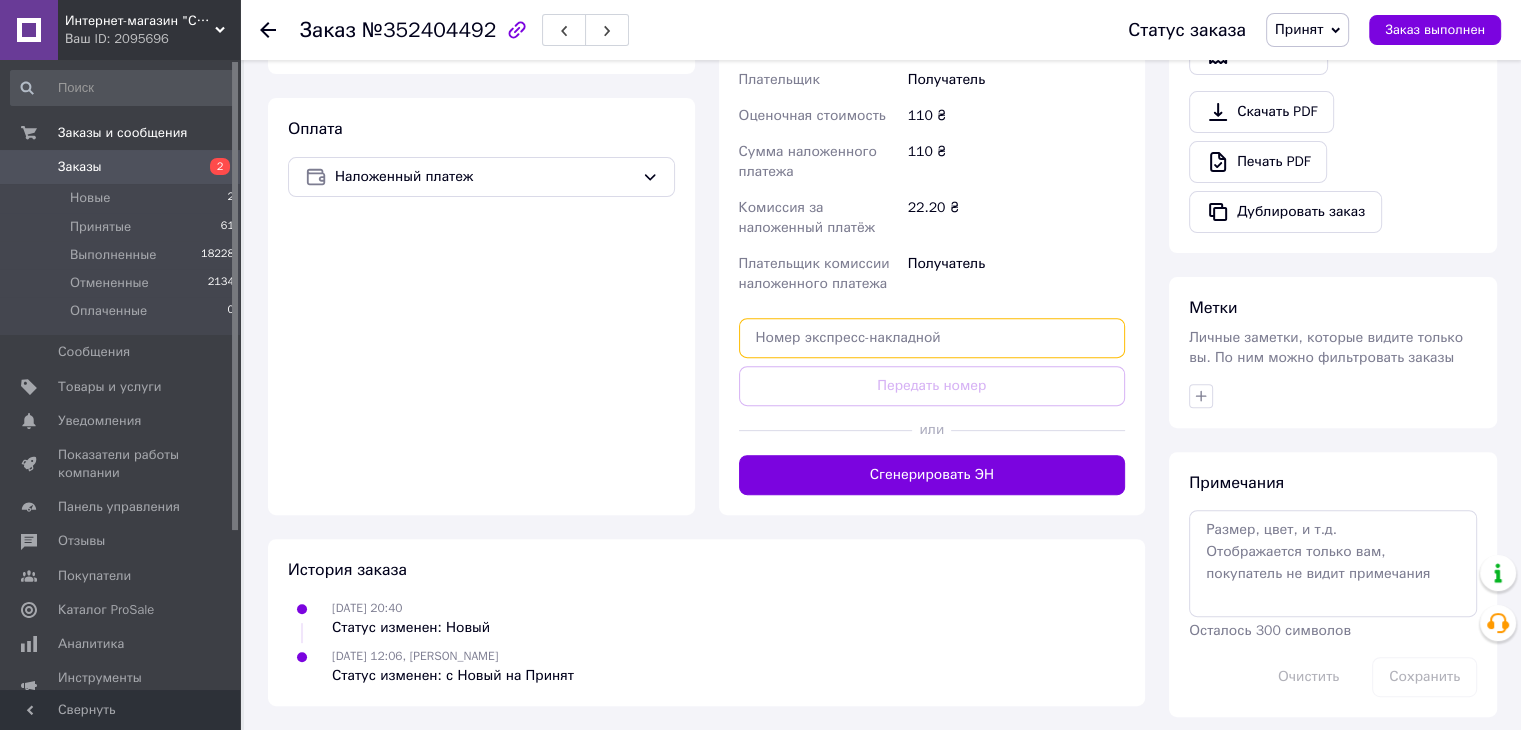 click at bounding box center [932, 338] 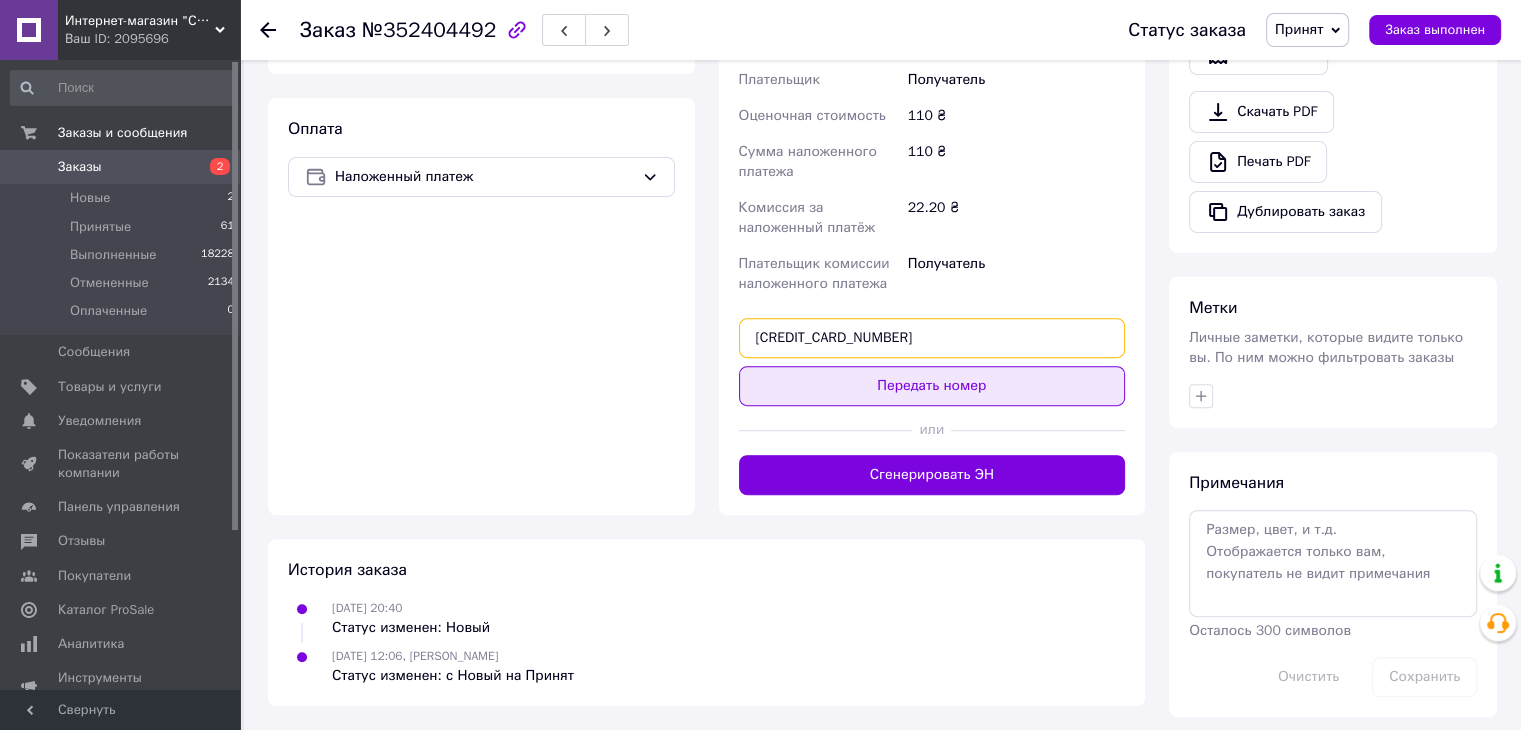 type on "[CREDIT_CARD_NUMBER]" 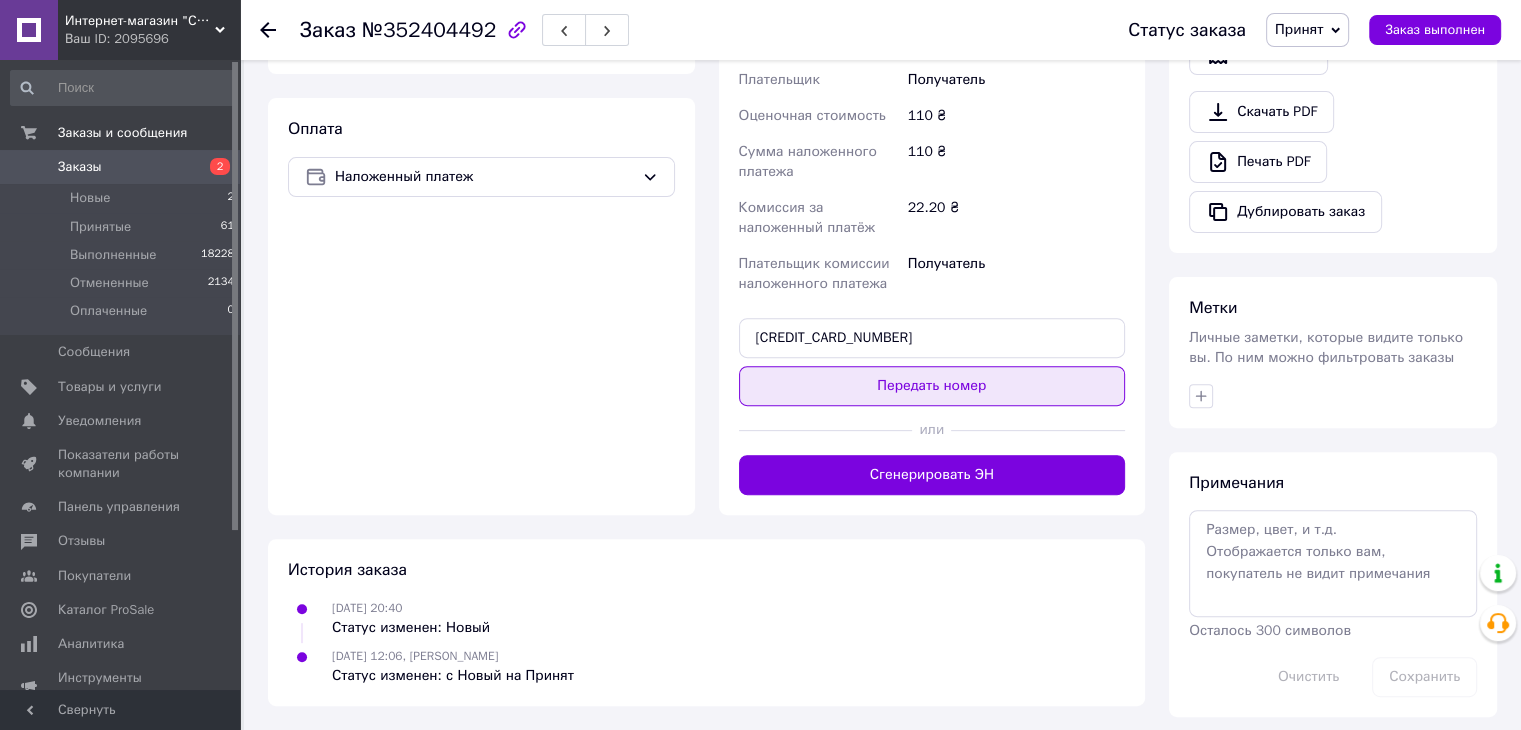 click on "Передать номер" at bounding box center [932, 386] 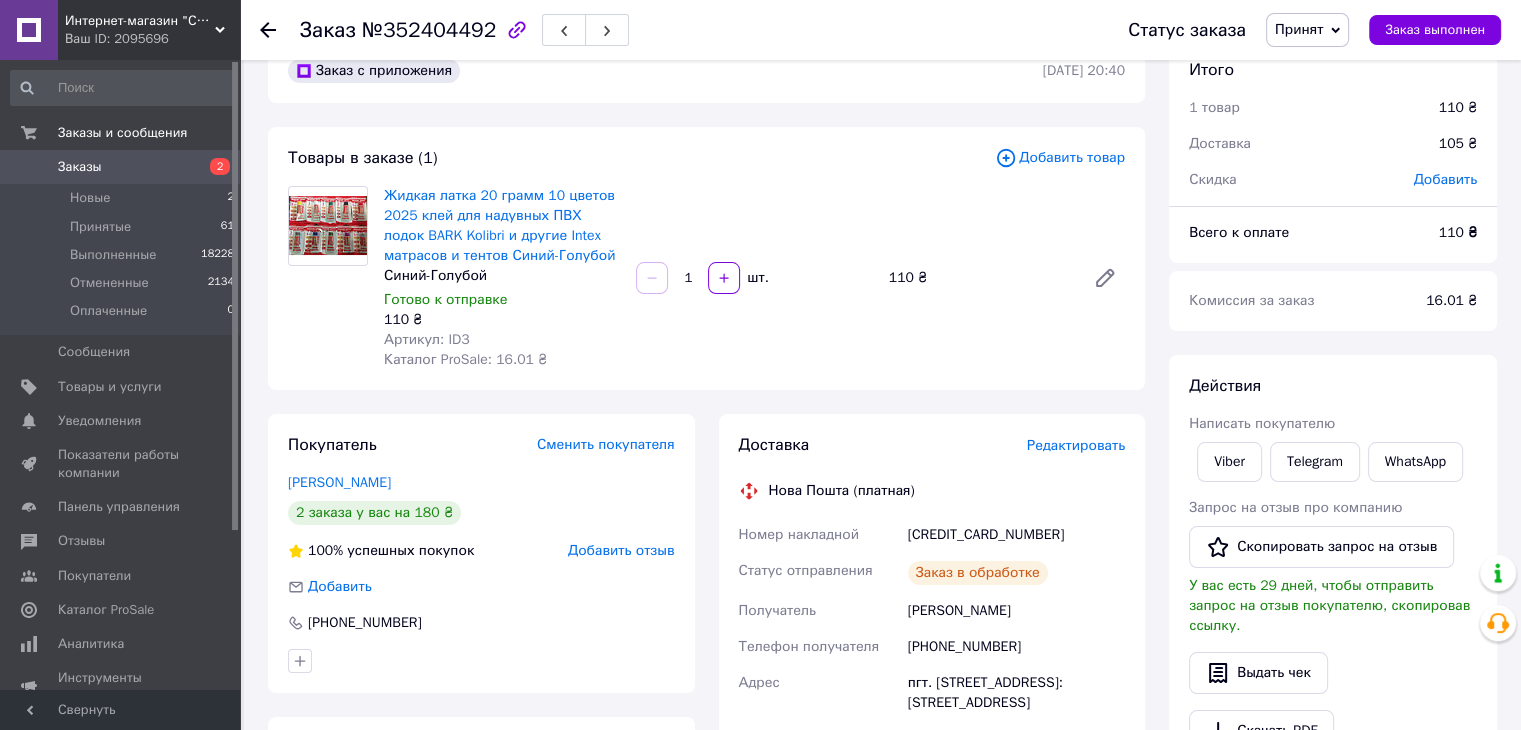 scroll, scrollTop: 0, scrollLeft: 0, axis: both 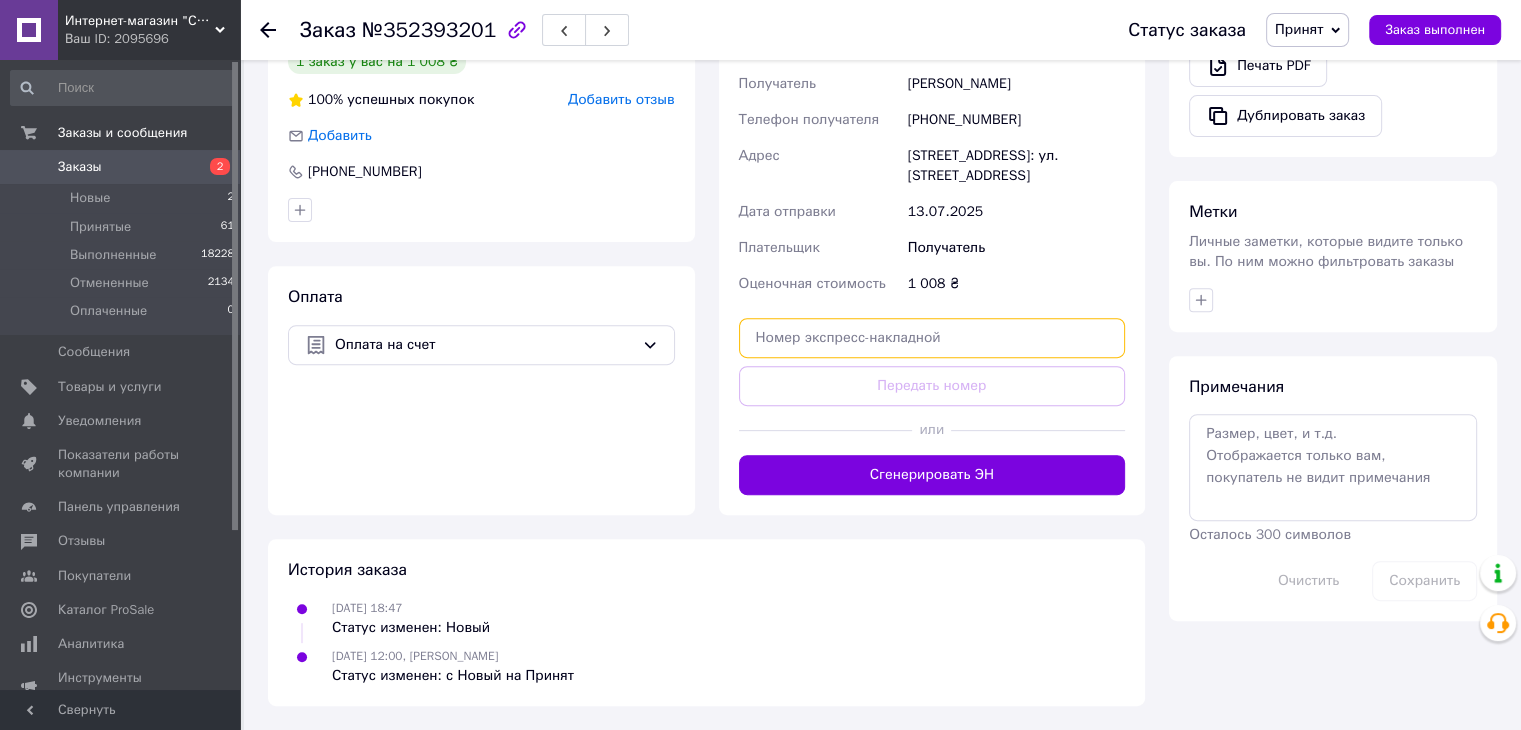click at bounding box center (932, 338) 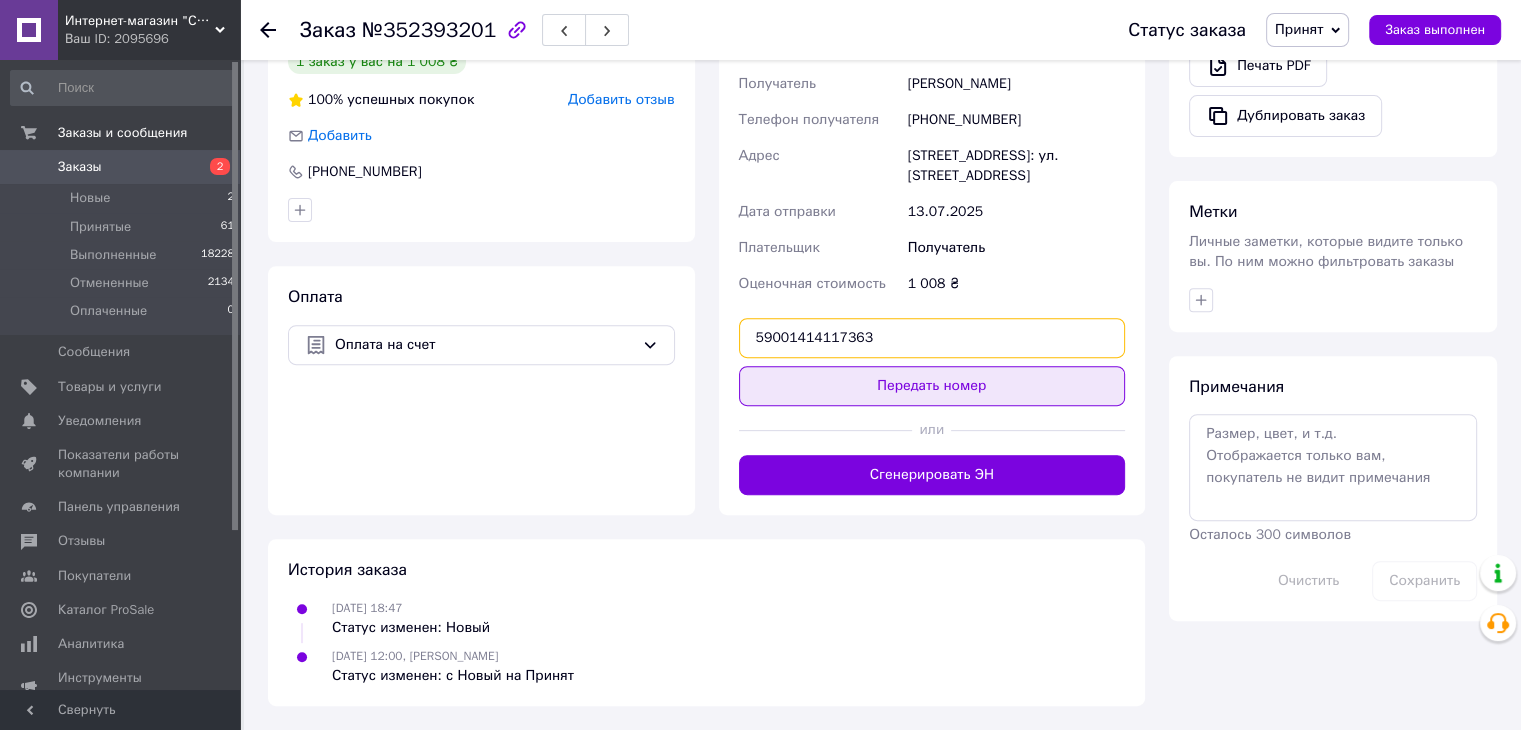 type on "59001414117363" 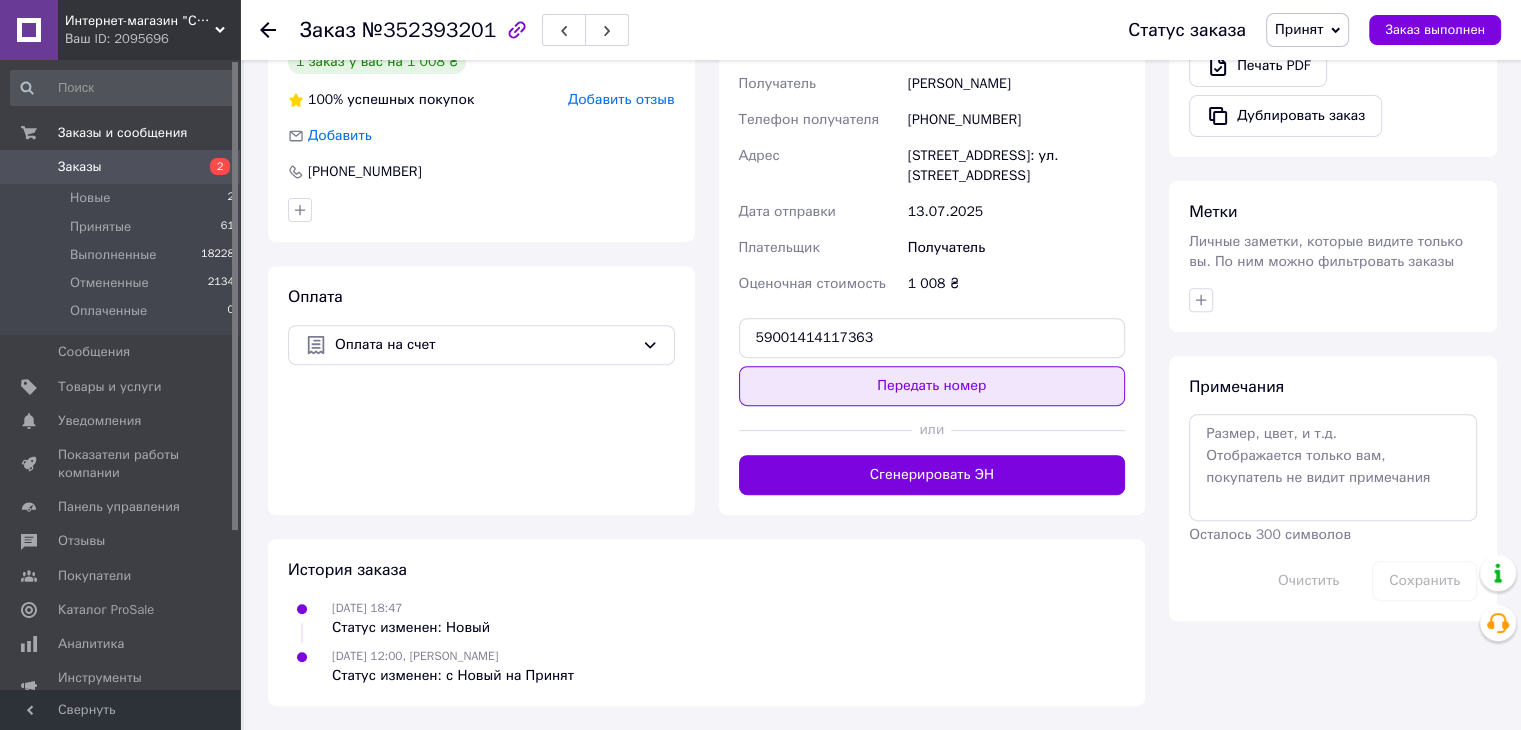 click on "Передать номер" at bounding box center [932, 386] 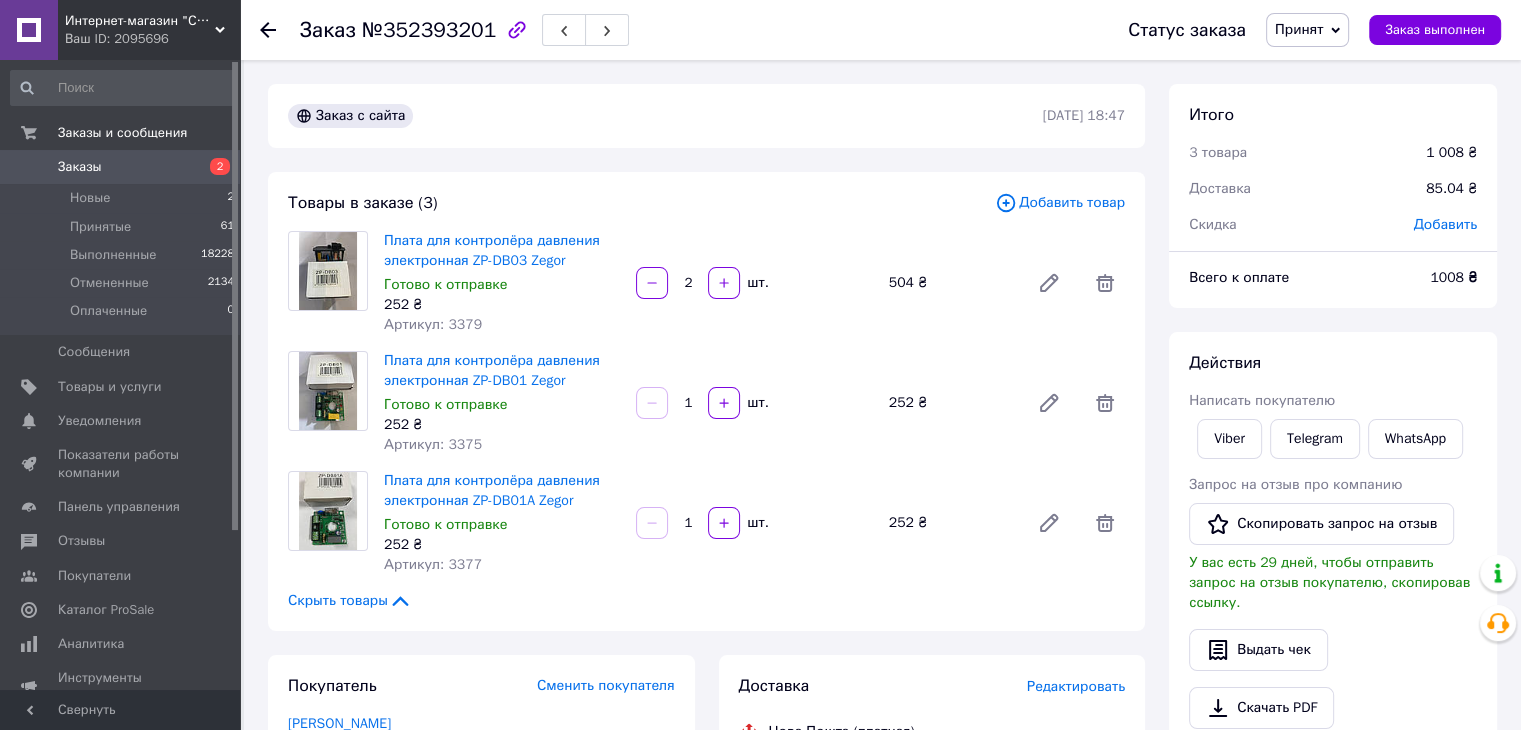 scroll, scrollTop: 0, scrollLeft: 0, axis: both 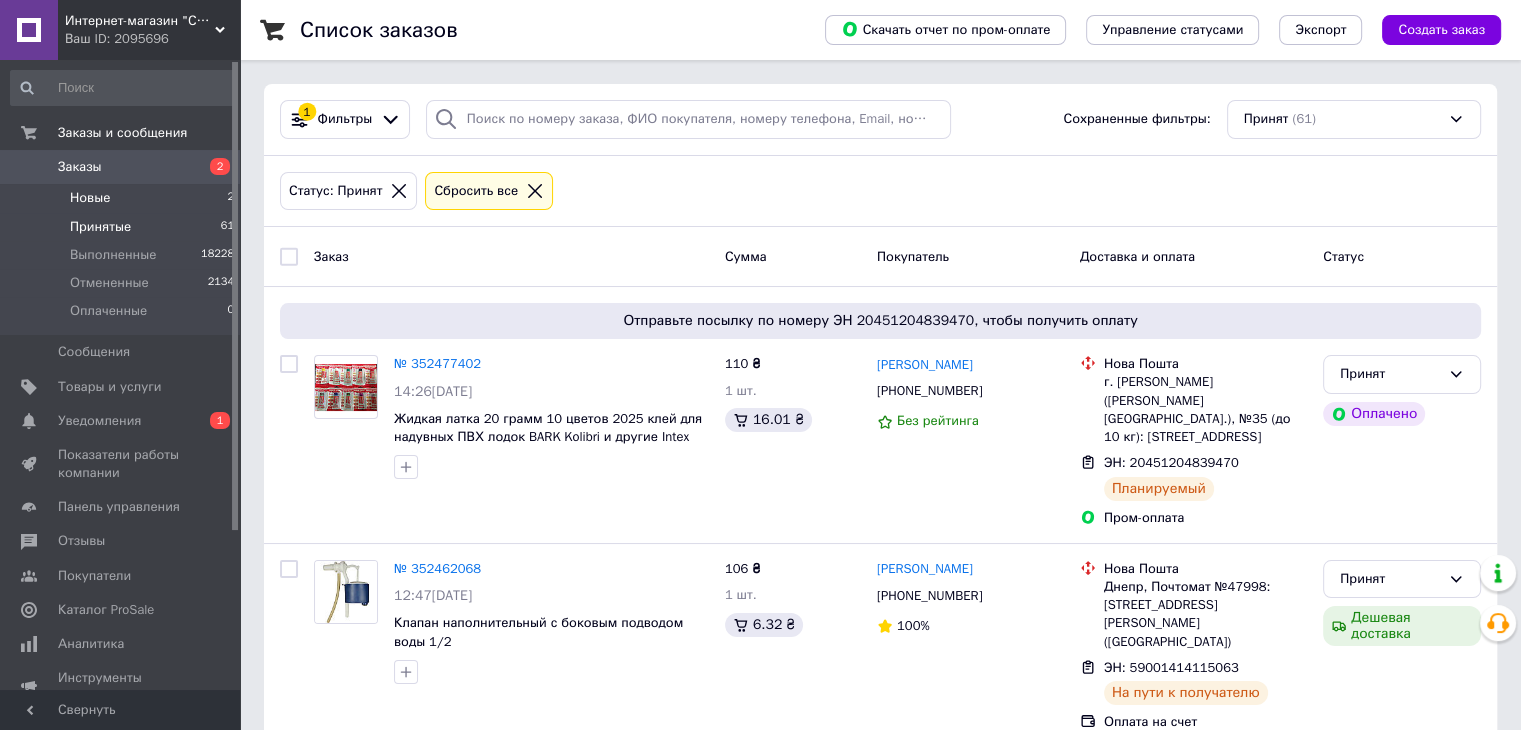 click on "Новые" at bounding box center [90, 198] 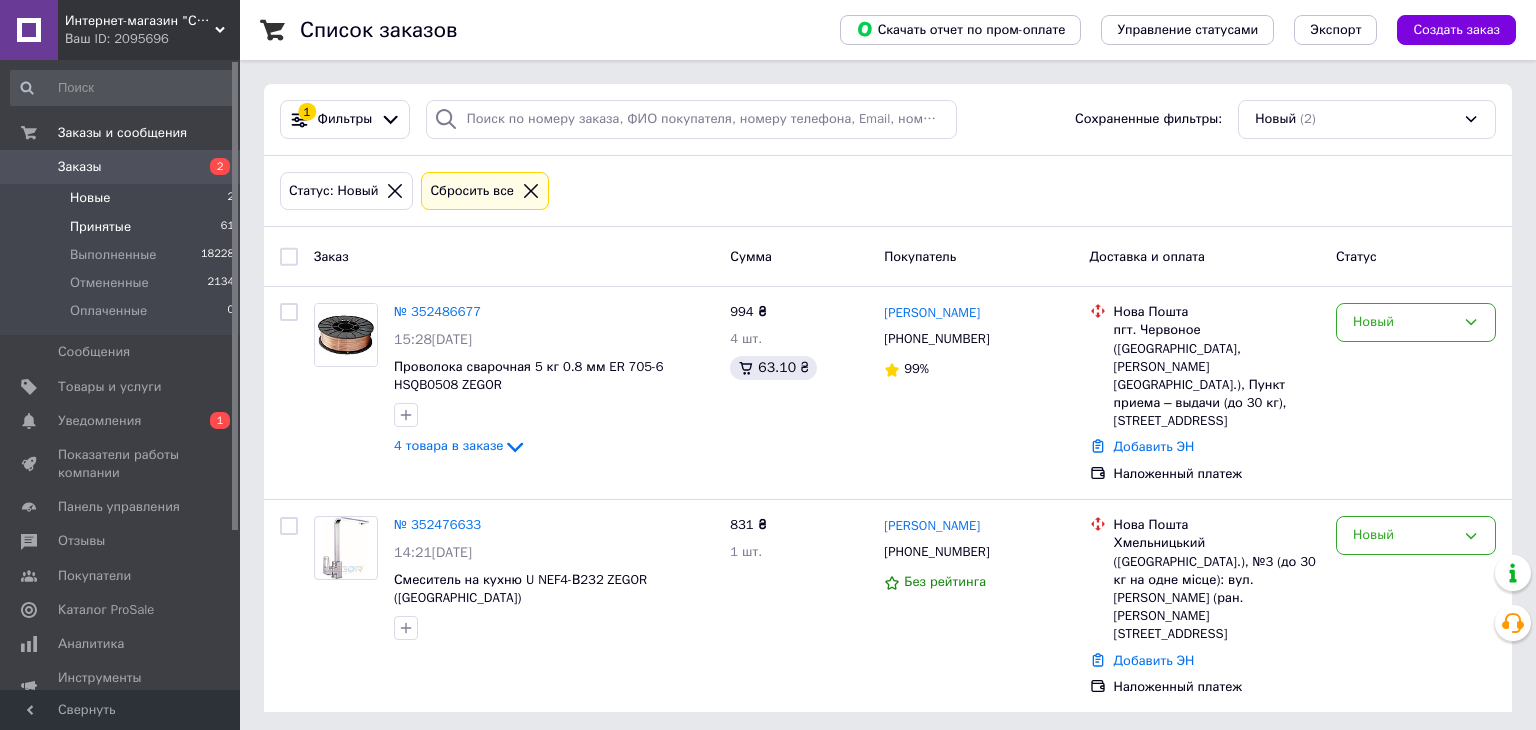 click on "Принятые" at bounding box center [100, 227] 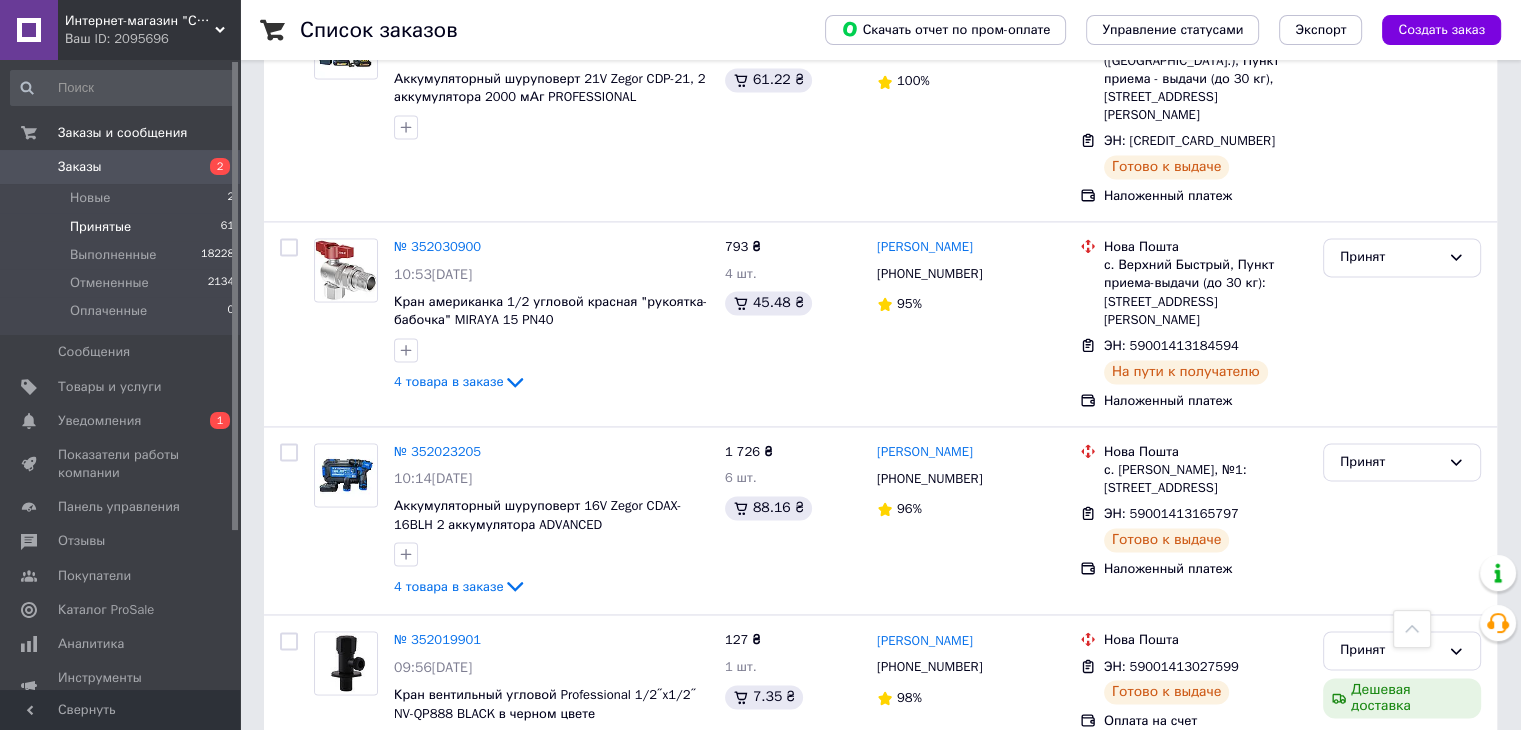 scroll, scrollTop: 10831, scrollLeft: 0, axis: vertical 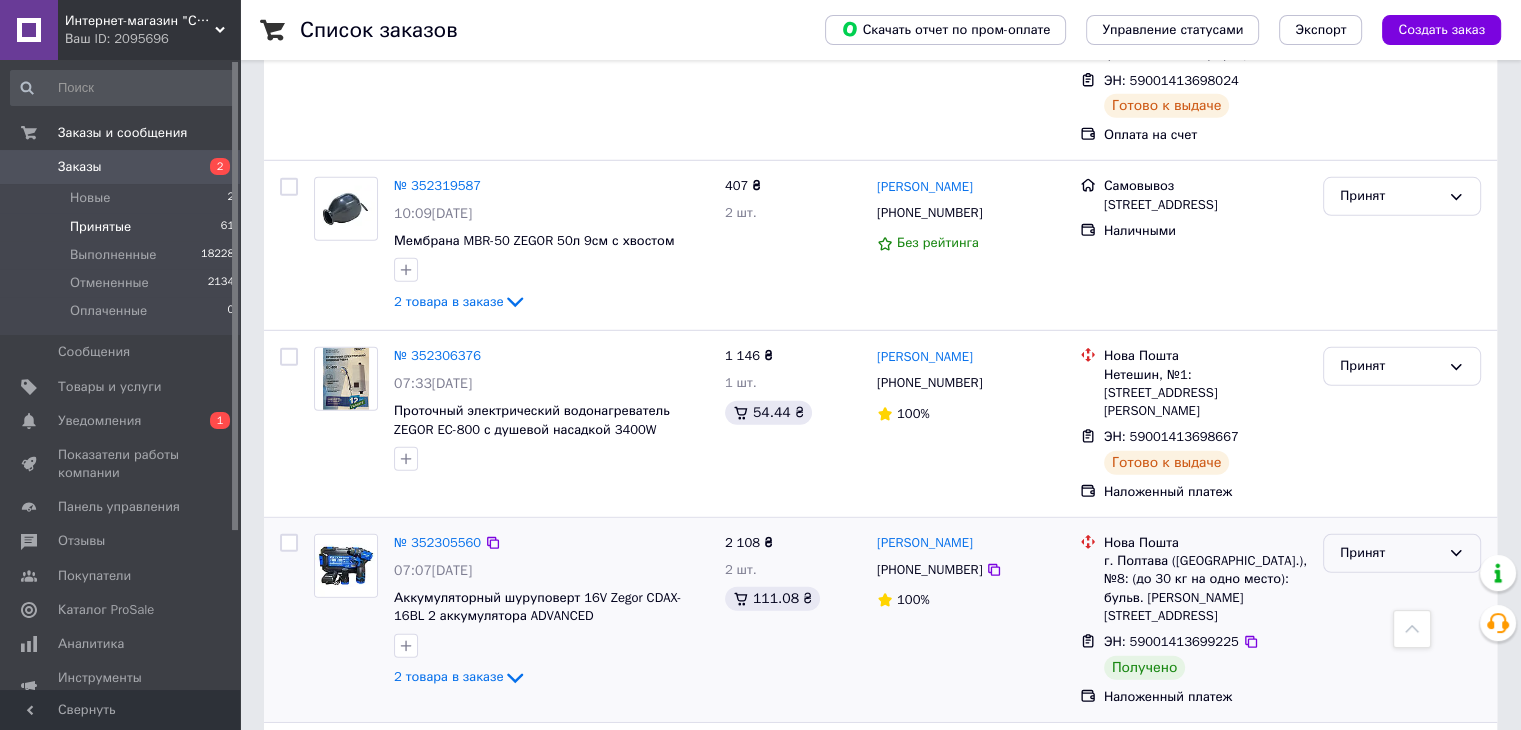 click on "Принят" at bounding box center [1390, 553] 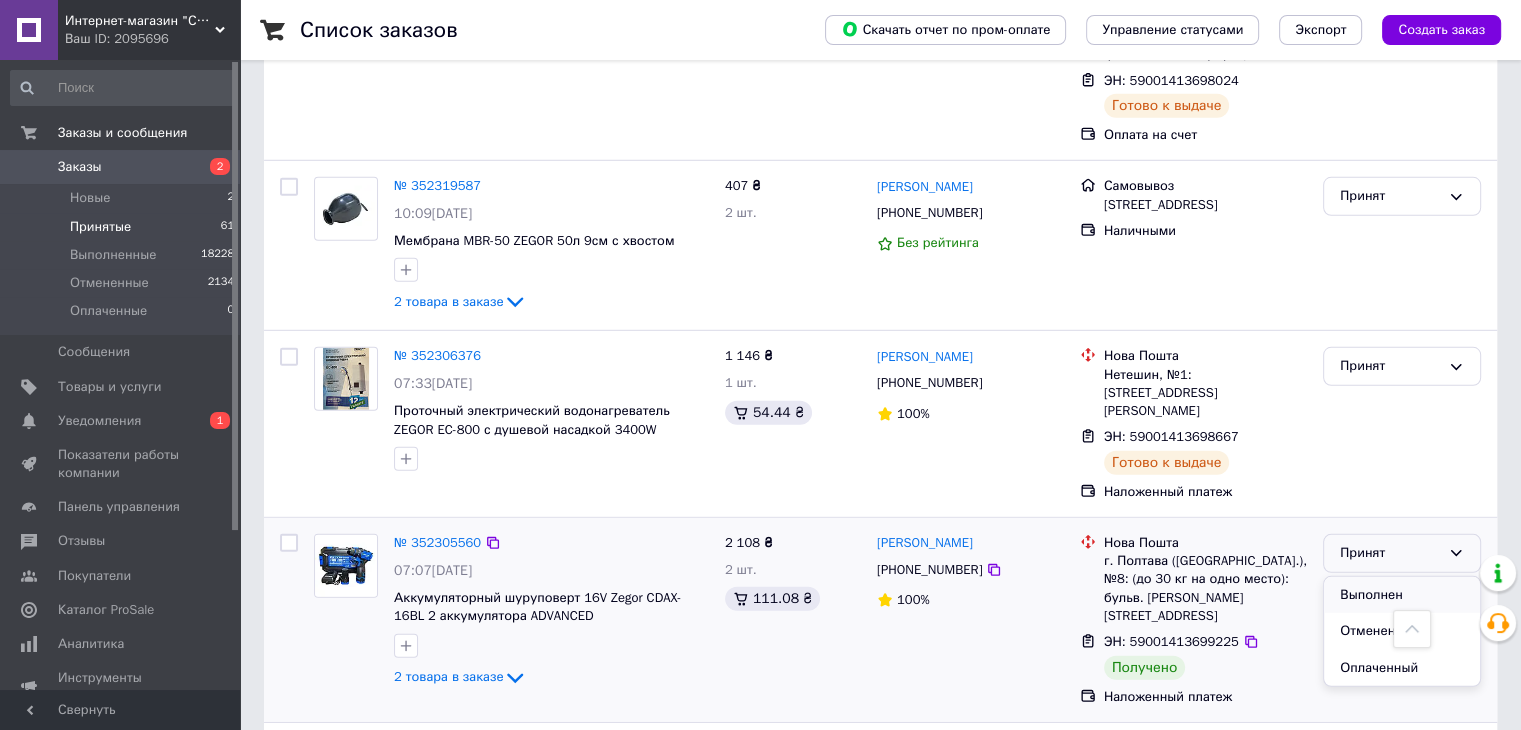 click on "Выполнен" at bounding box center [1402, 595] 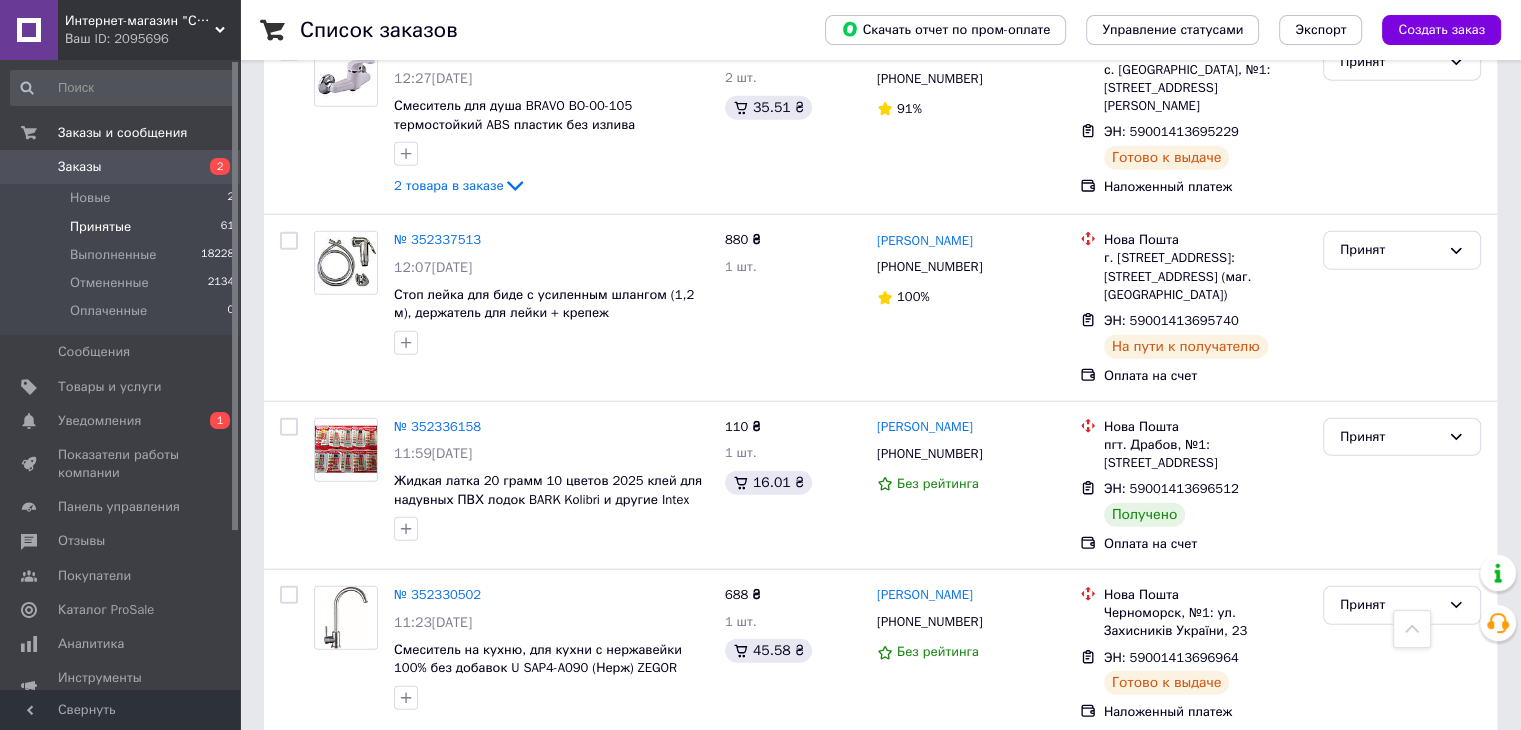 scroll, scrollTop: 4931, scrollLeft: 0, axis: vertical 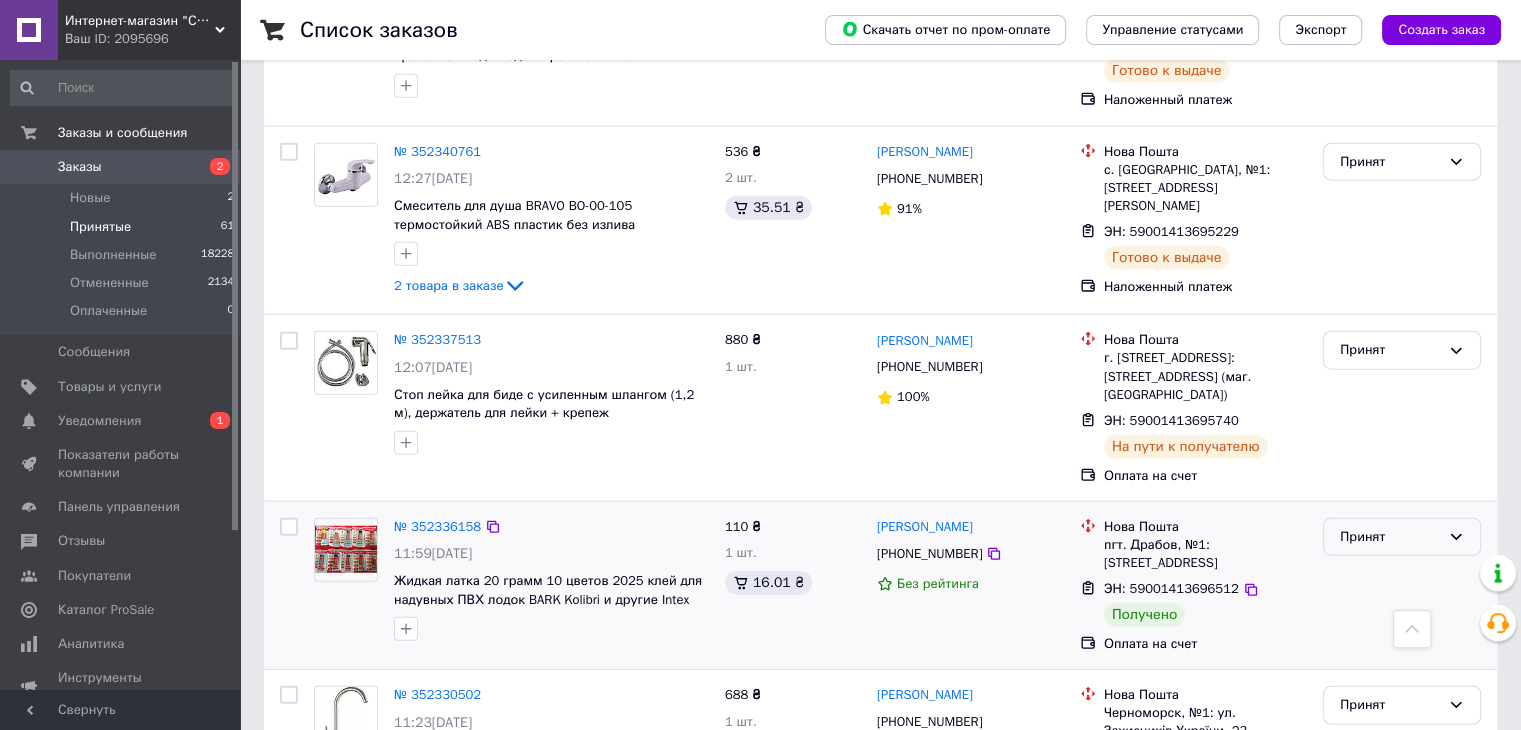 drag, startPoint x: 1355, startPoint y: 323, endPoint x: 1359, endPoint y: 334, distance: 11.7046995 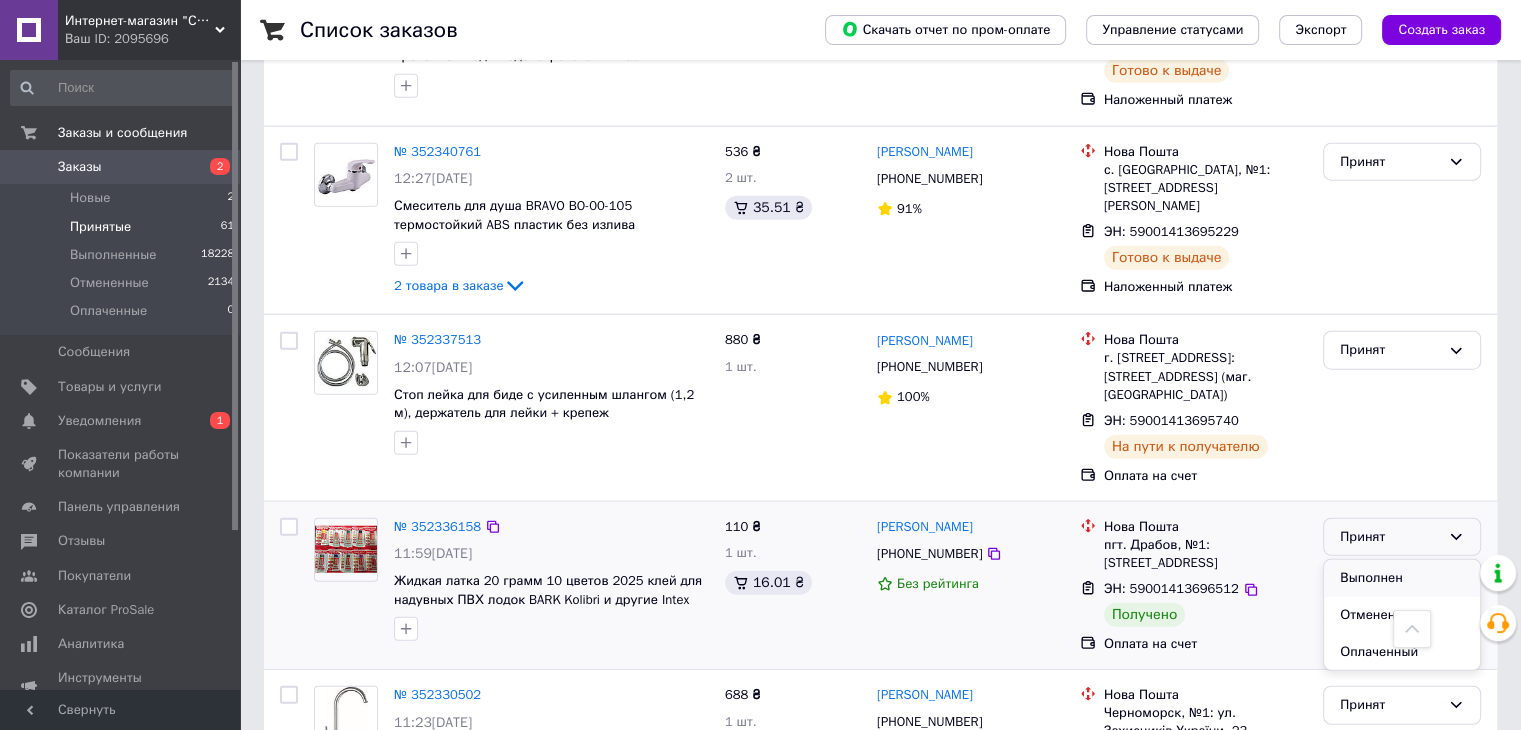 click on "Выполнен" at bounding box center (1402, 578) 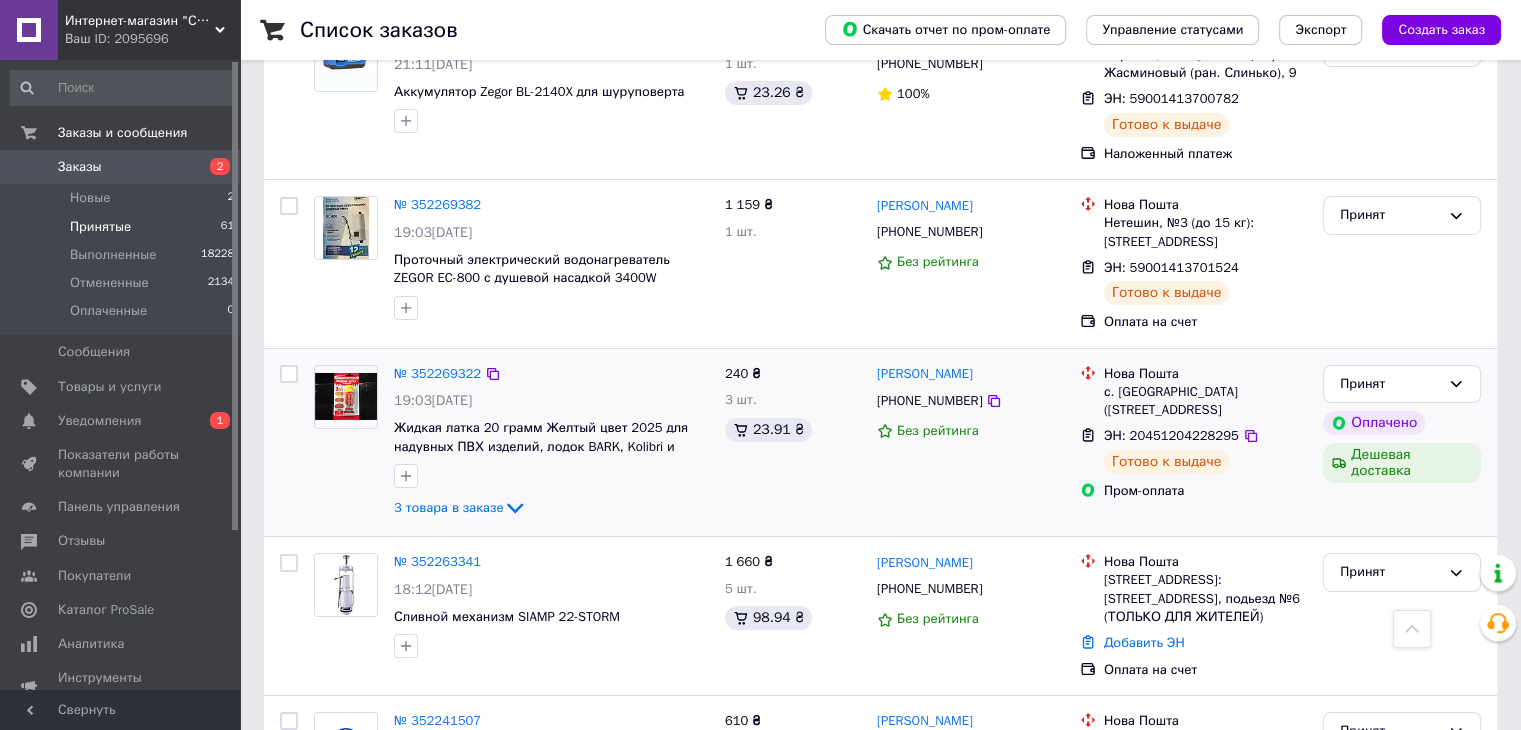 scroll, scrollTop: 7000, scrollLeft: 0, axis: vertical 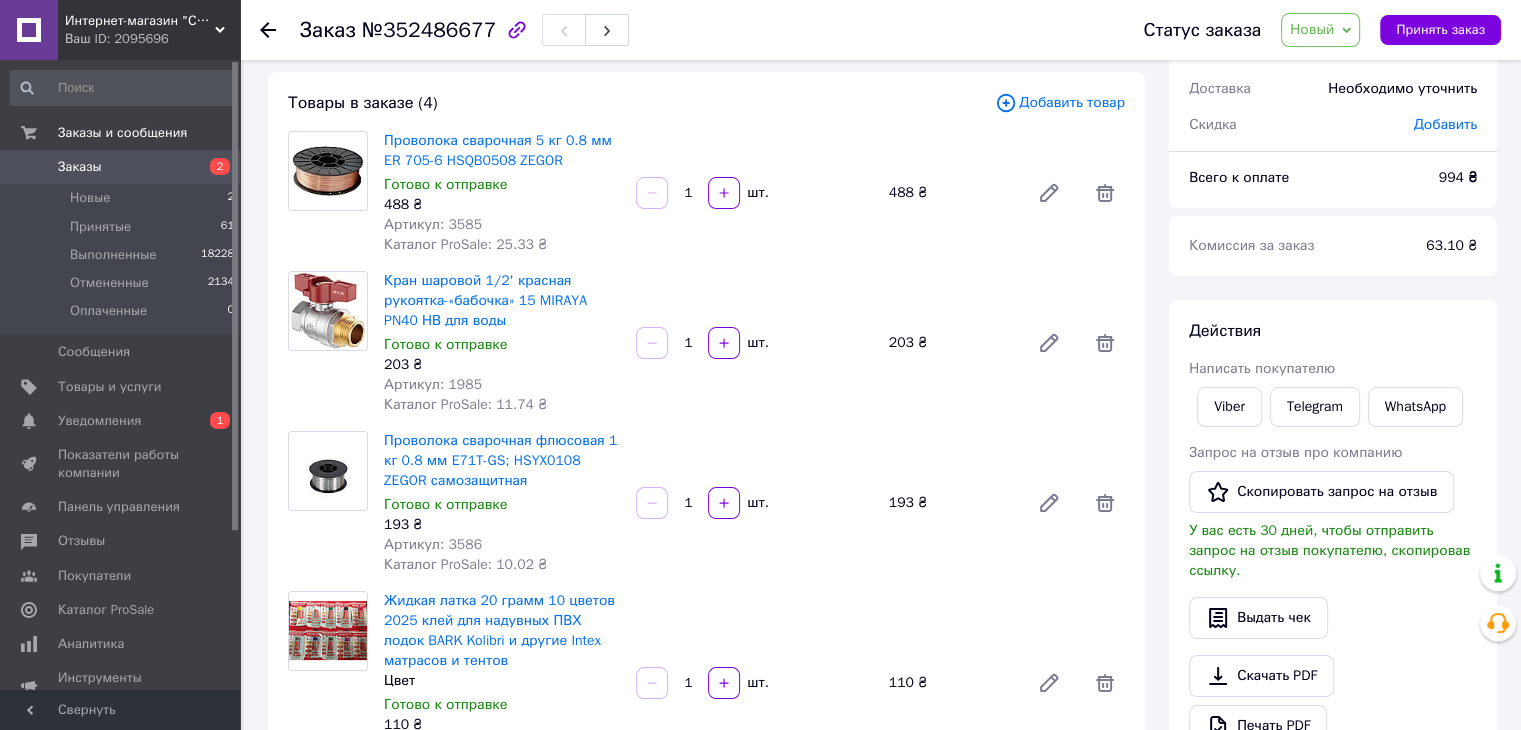 click on "Артикул: 3585" at bounding box center [433, 224] 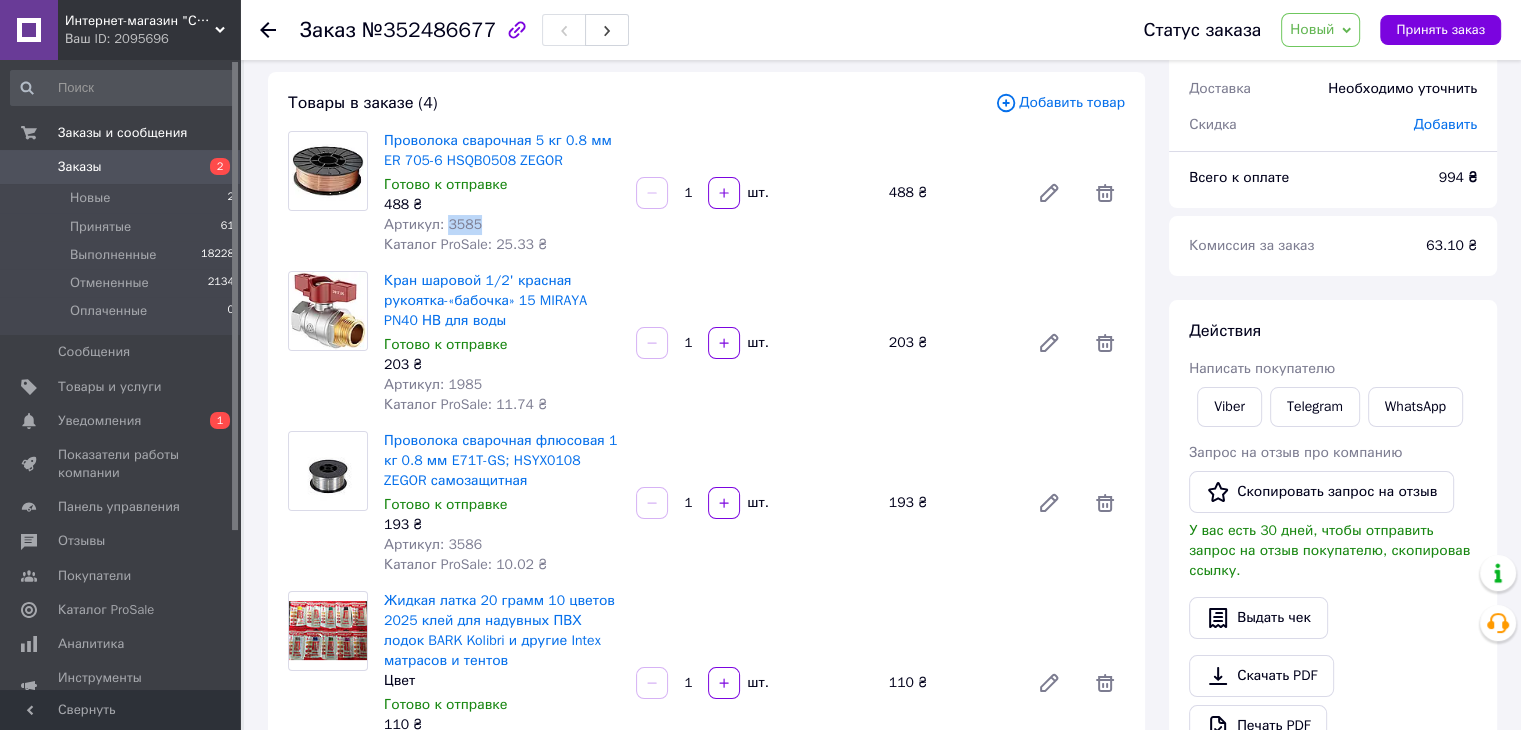 click on "Артикул: 3585" at bounding box center [433, 224] 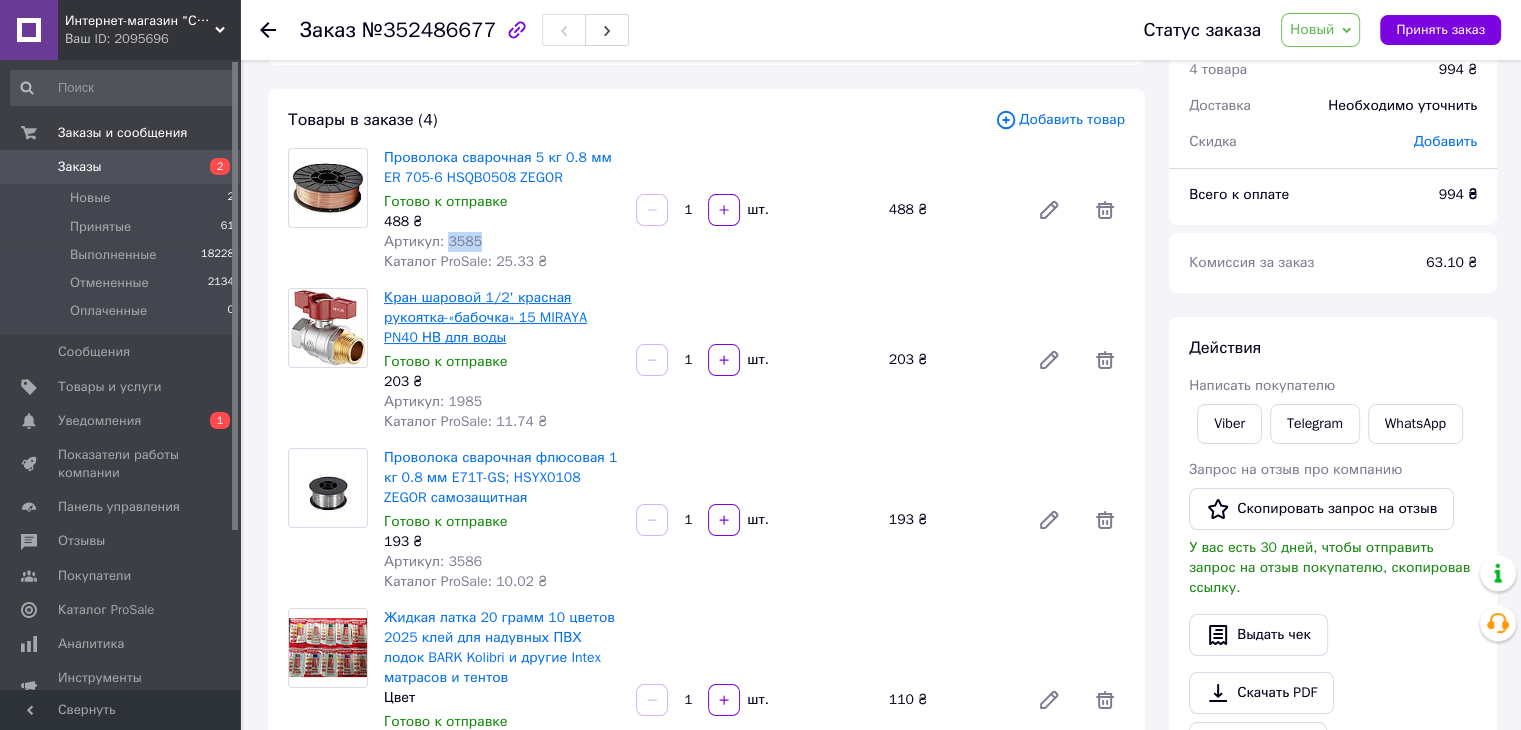 scroll, scrollTop: 200, scrollLeft: 0, axis: vertical 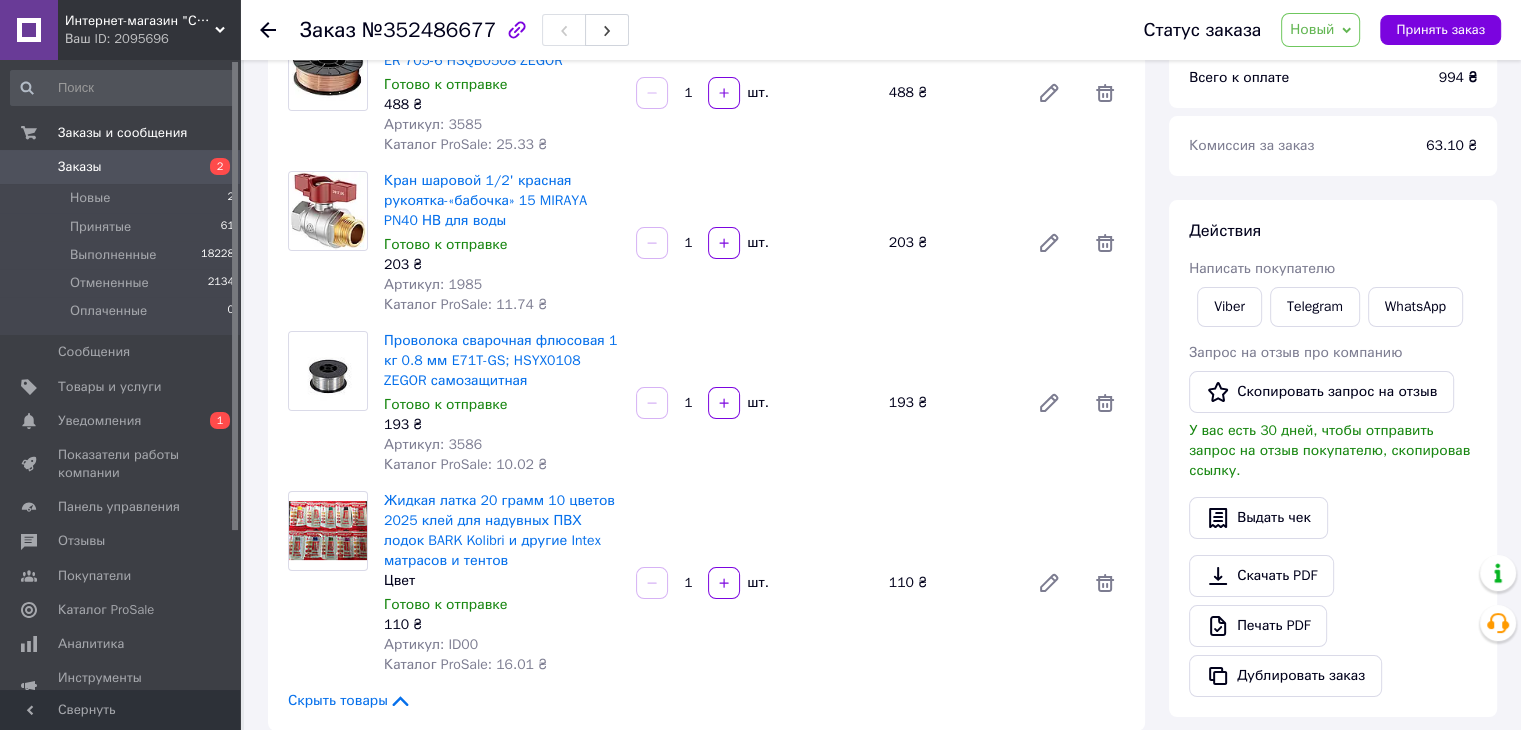 click on "Артикул: 3586" at bounding box center [433, 444] 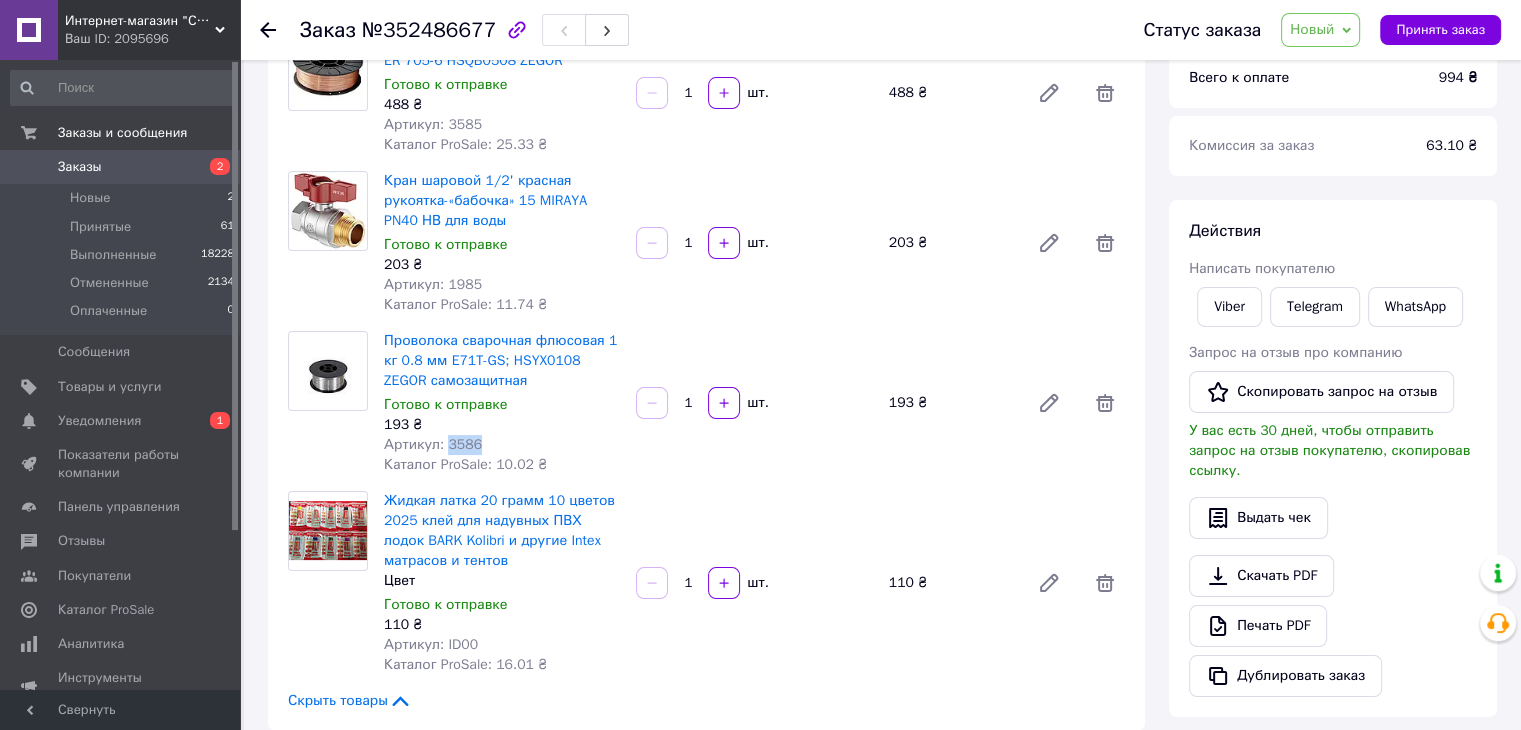 click on "Артикул: 3586" at bounding box center [433, 444] 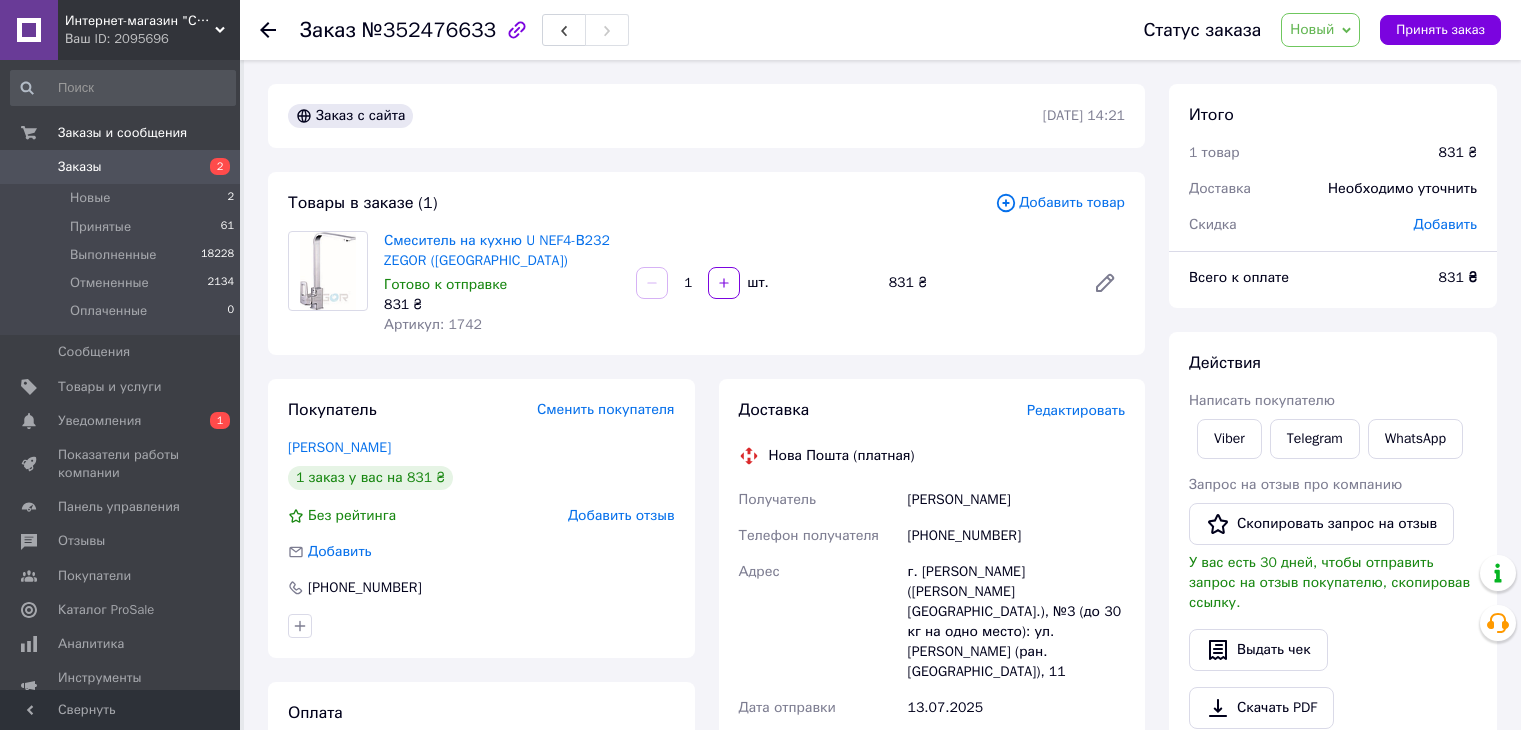 scroll, scrollTop: 0, scrollLeft: 0, axis: both 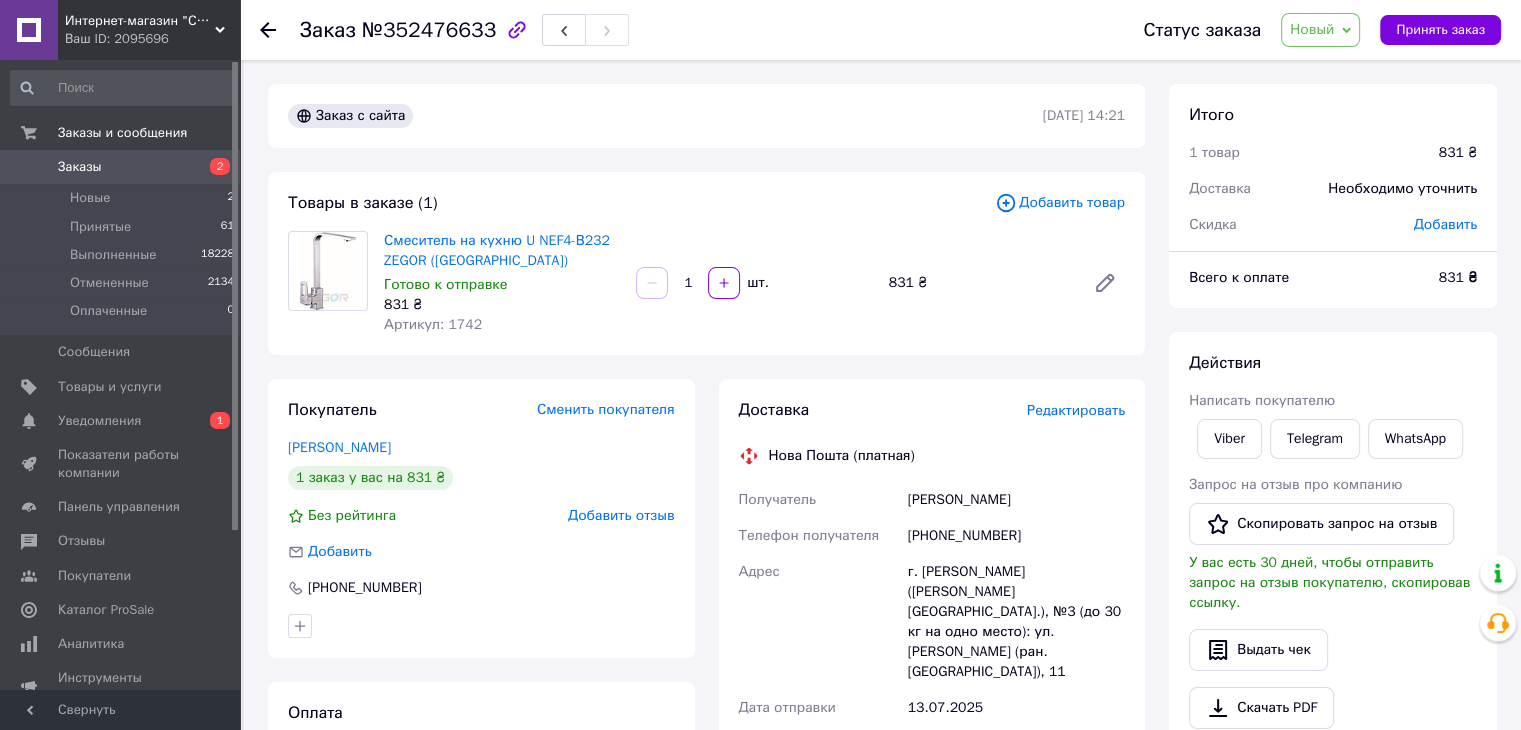 click on "Артикул: 1742" at bounding box center (433, 324) 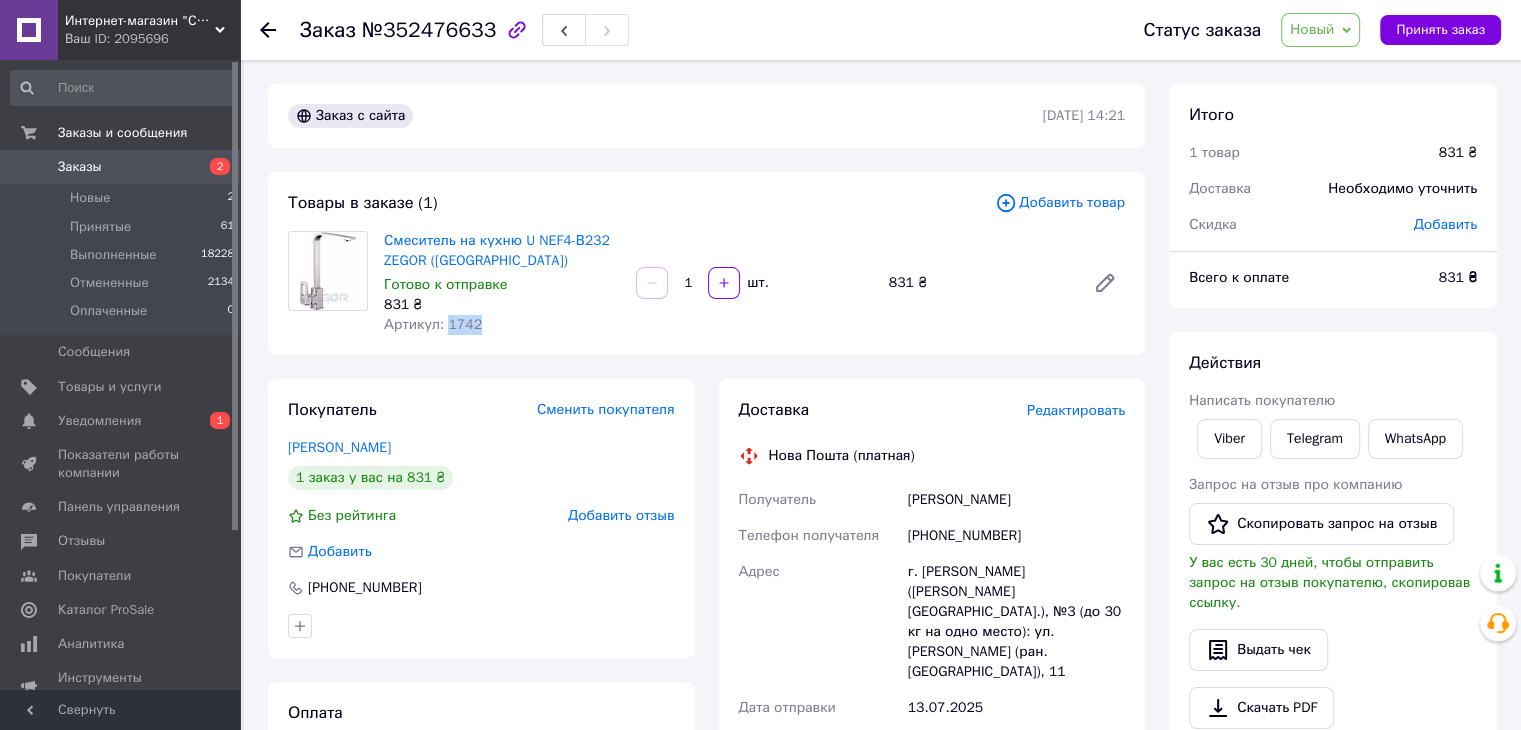 click on "Артикул: 1742" at bounding box center [433, 324] 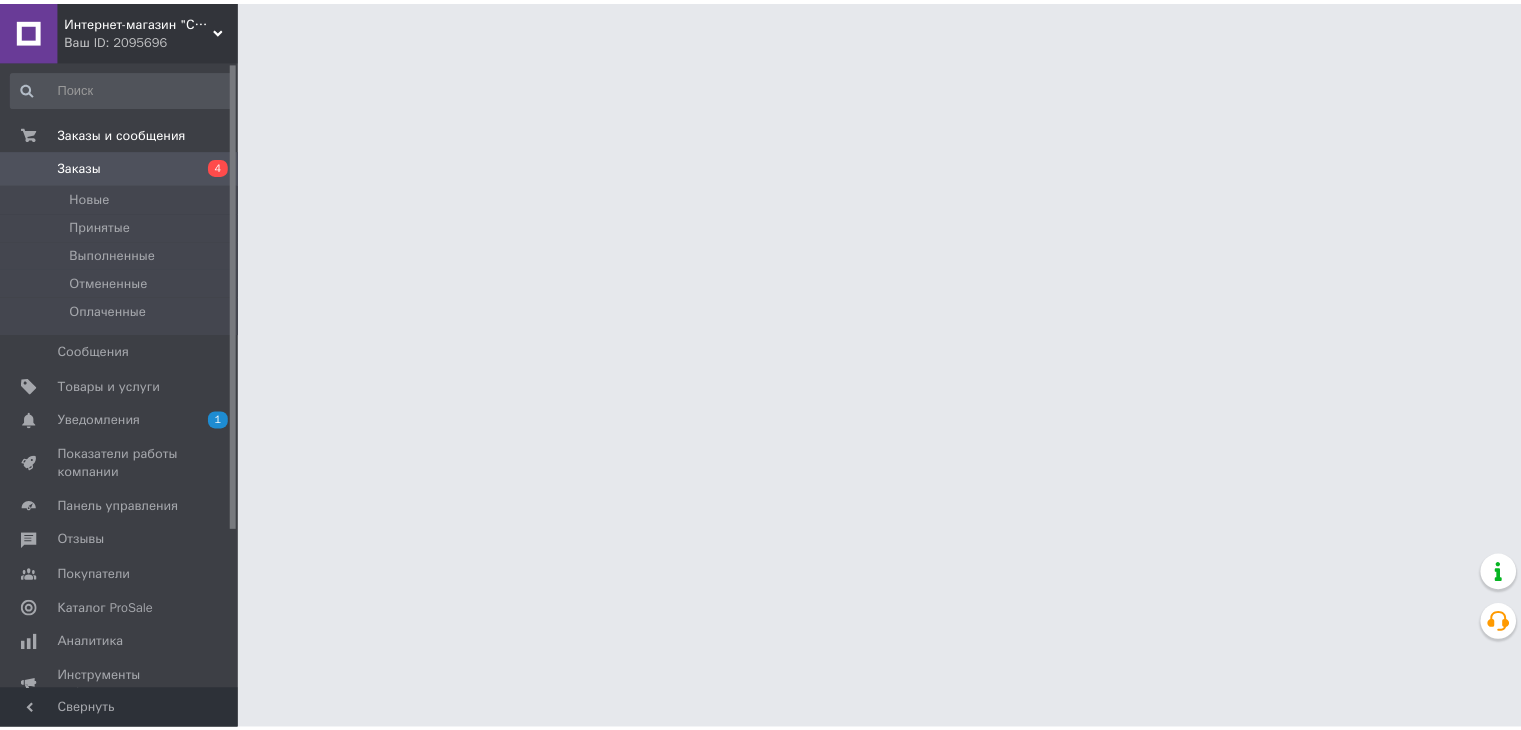 scroll, scrollTop: 0, scrollLeft: 0, axis: both 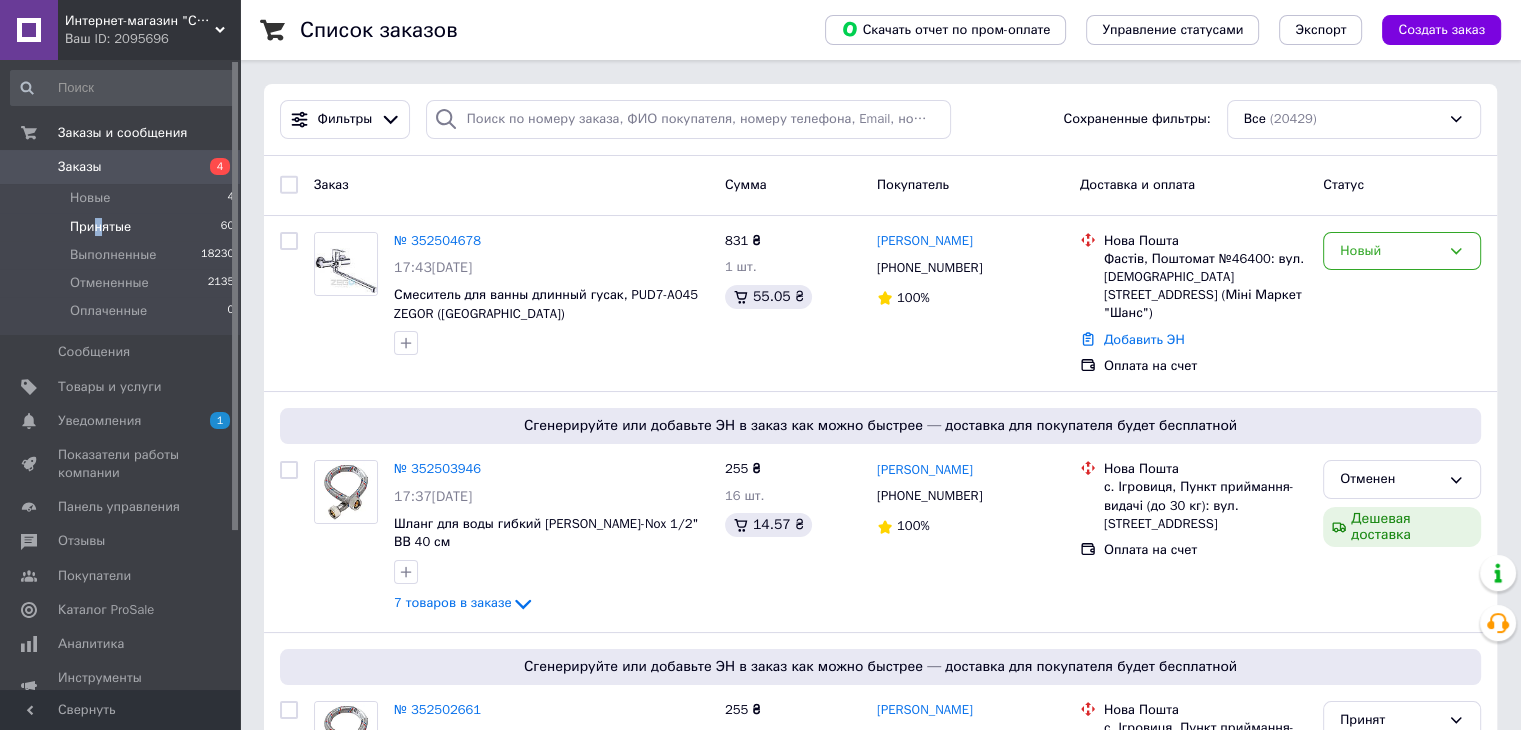 click on "Принятые" at bounding box center [100, 227] 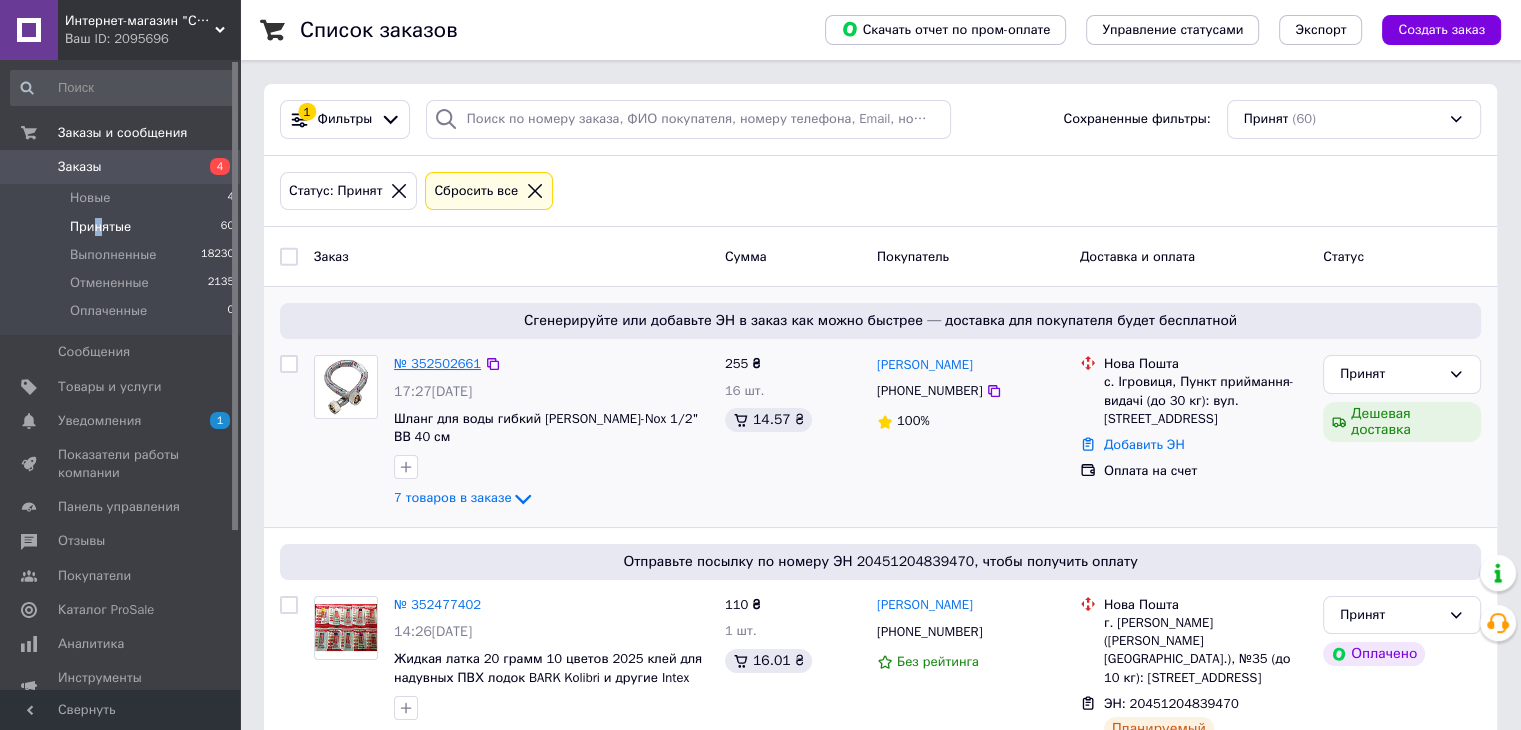 click on "№ 352502661" at bounding box center (437, 363) 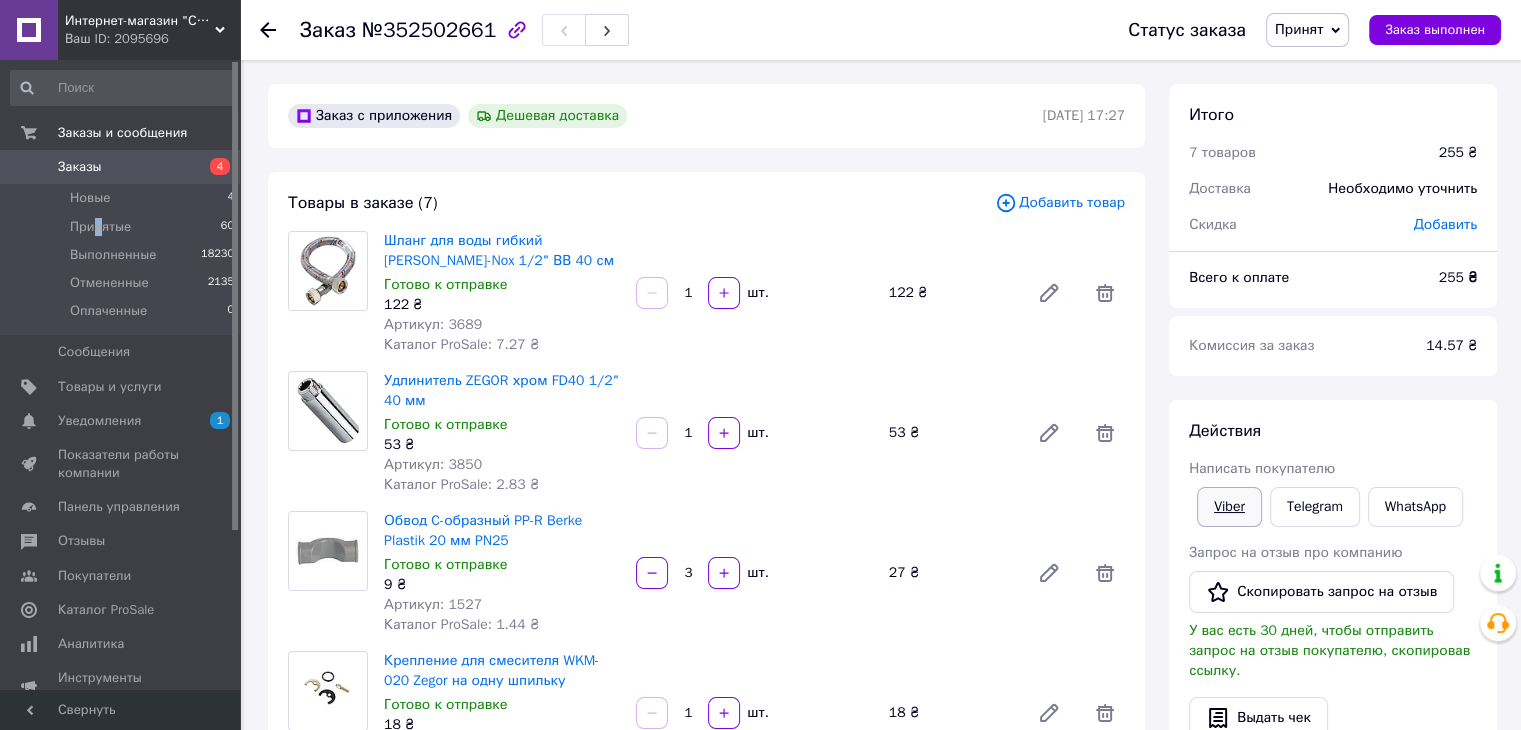 click on "Viber" at bounding box center (1229, 507) 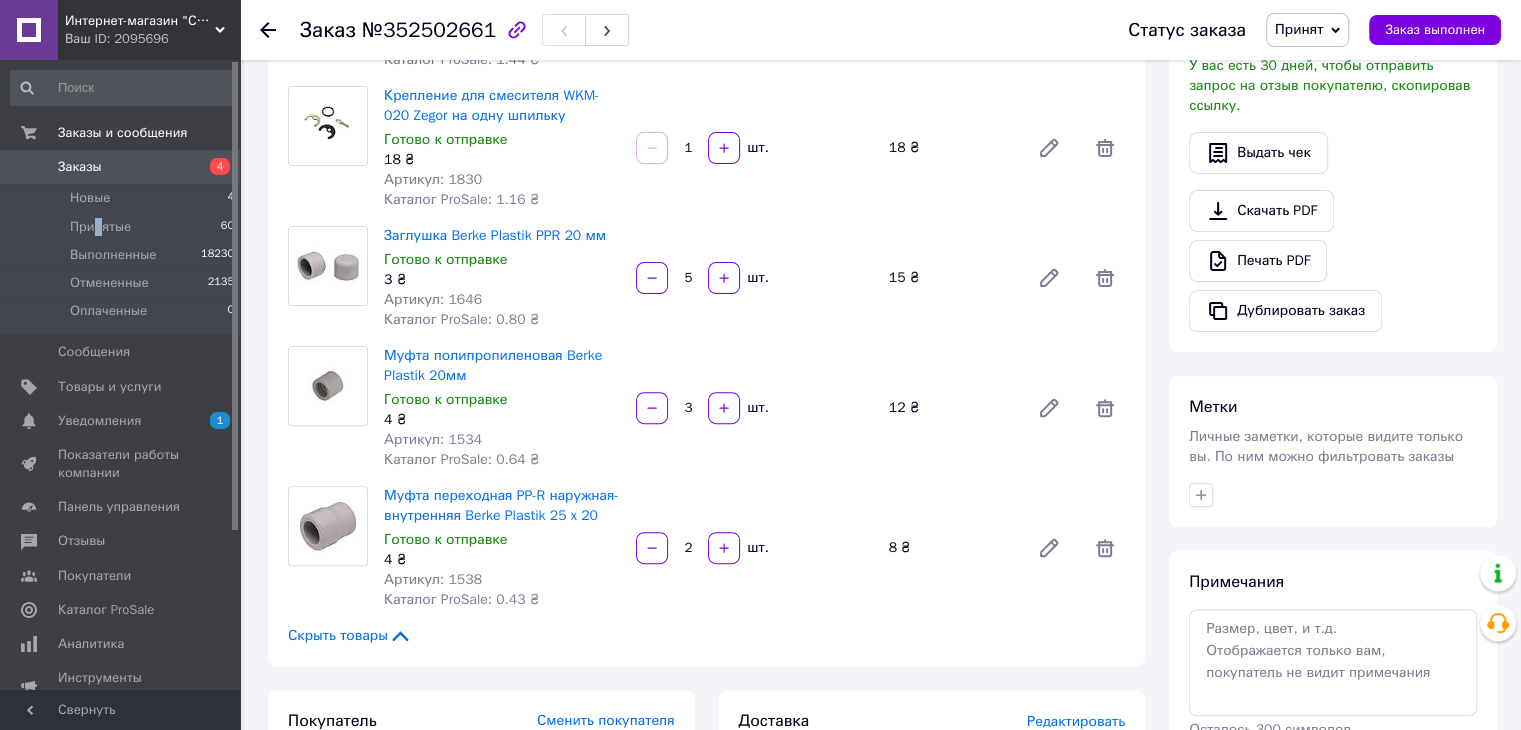 scroll, scrollTop: 600, scrollLeft: 0, axis: vertical 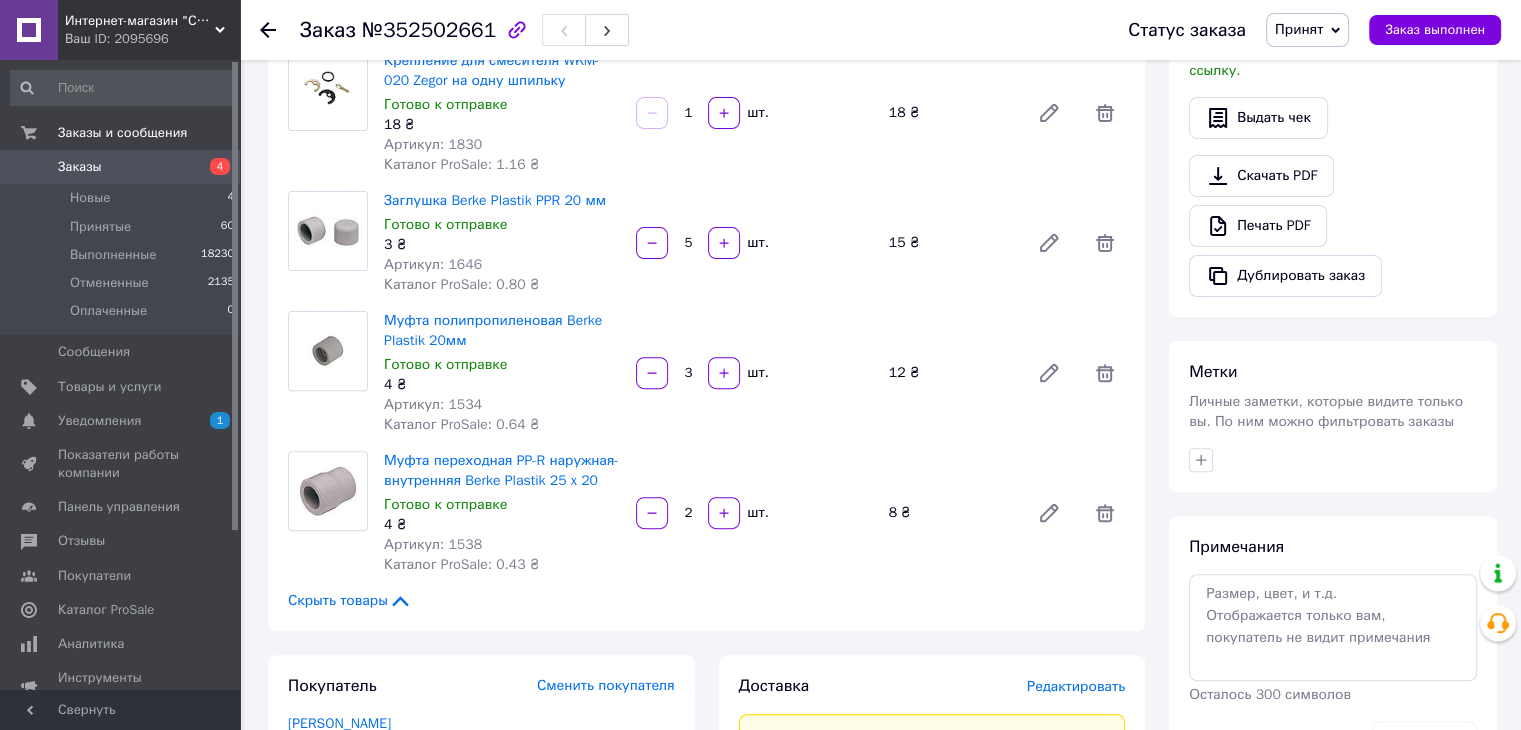 click on "12 ₴" at bounding box center (951, 373) 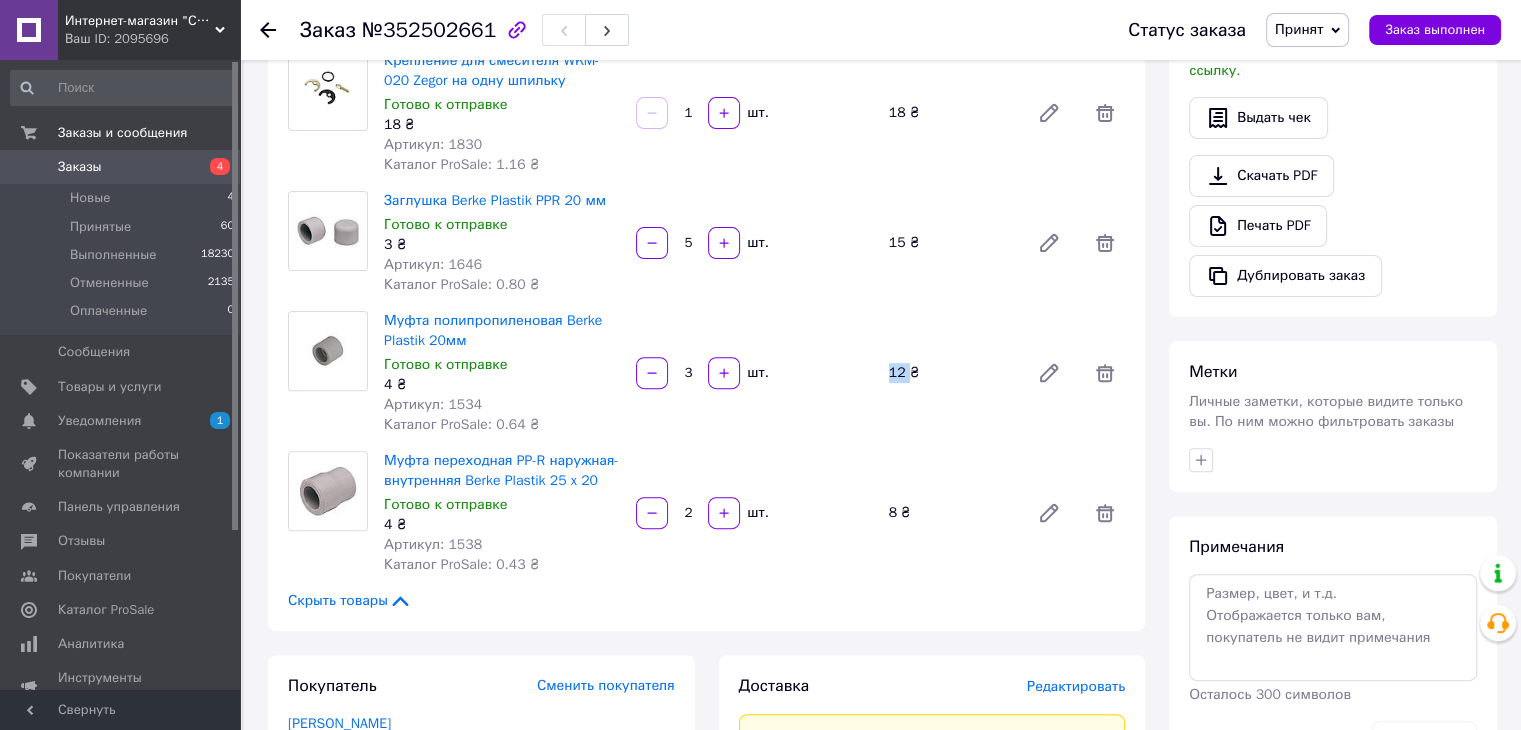 click on "12 ₴" at bounding box center [951, 373] 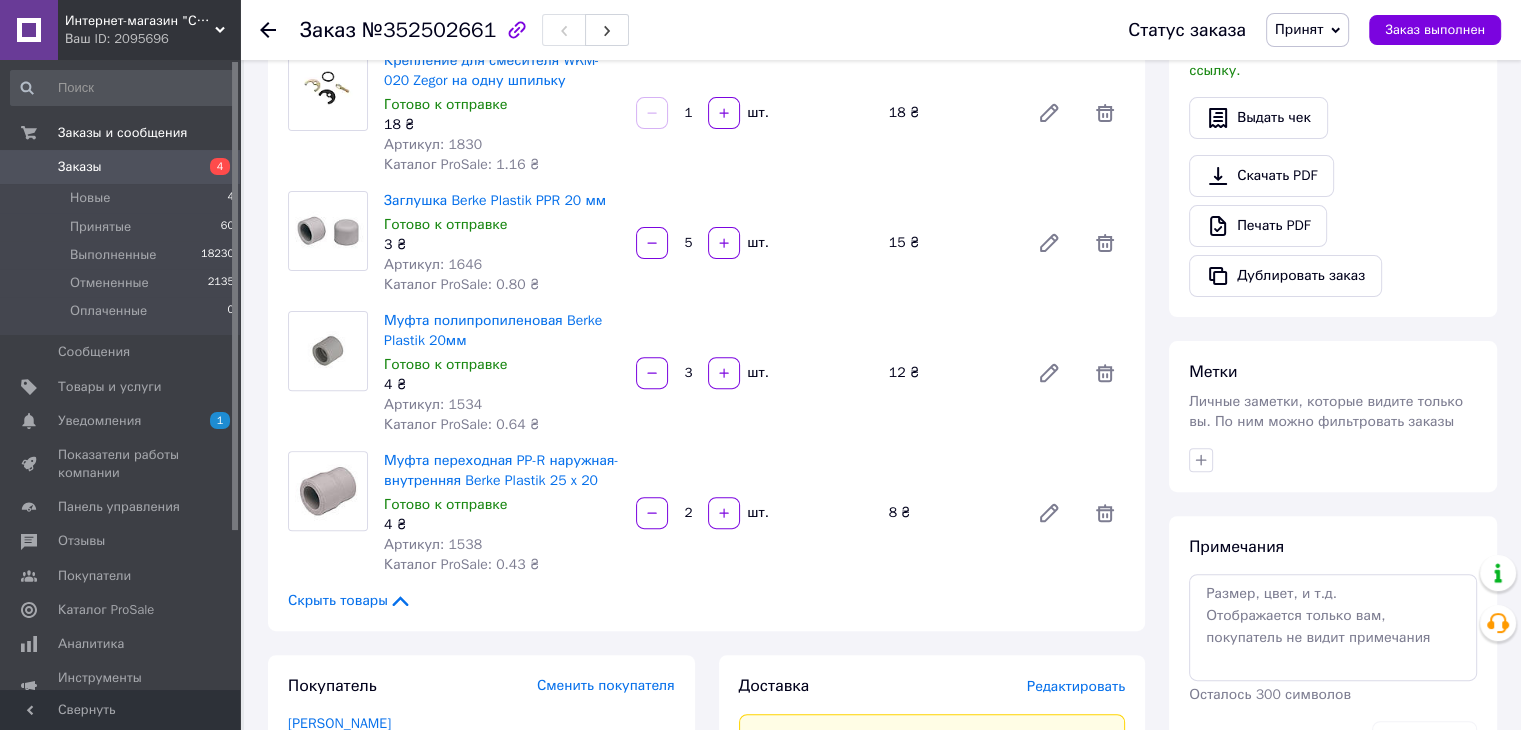 click on "12 ₴" at bounding box center (951, 373) 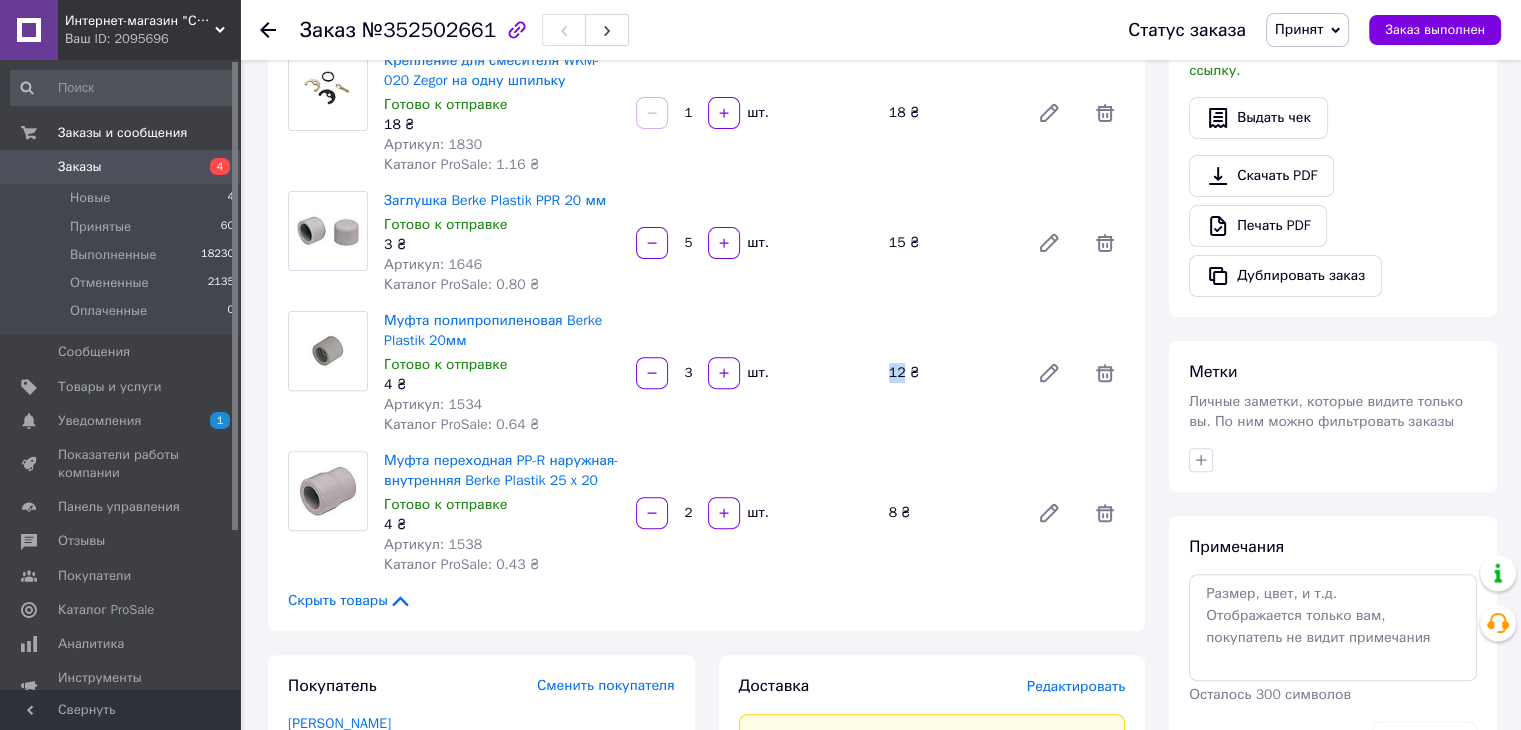 click on "12 ₴" at bounding box center [951, 373] 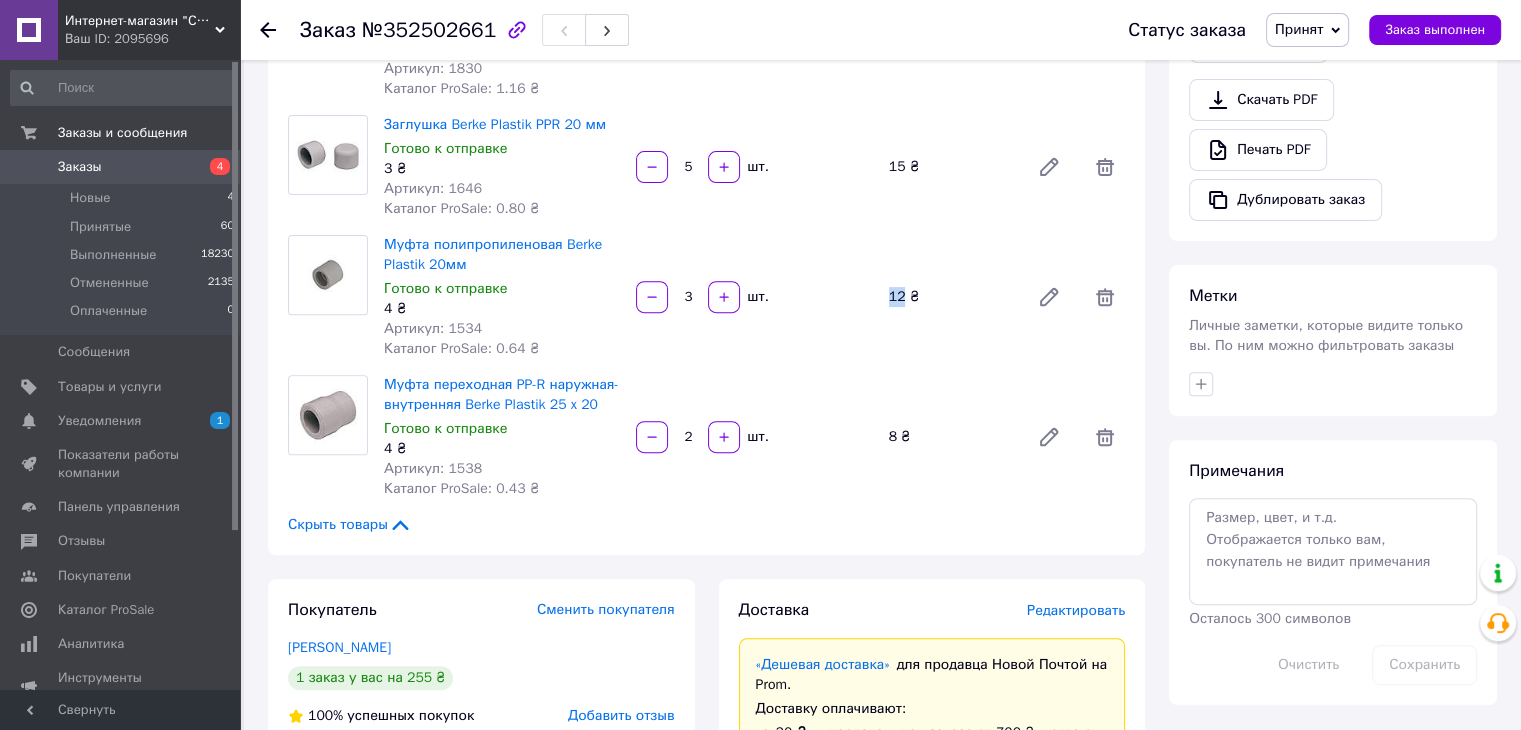 scroll, scrollTop: 800, scrollLeft: 0, axis: vertical 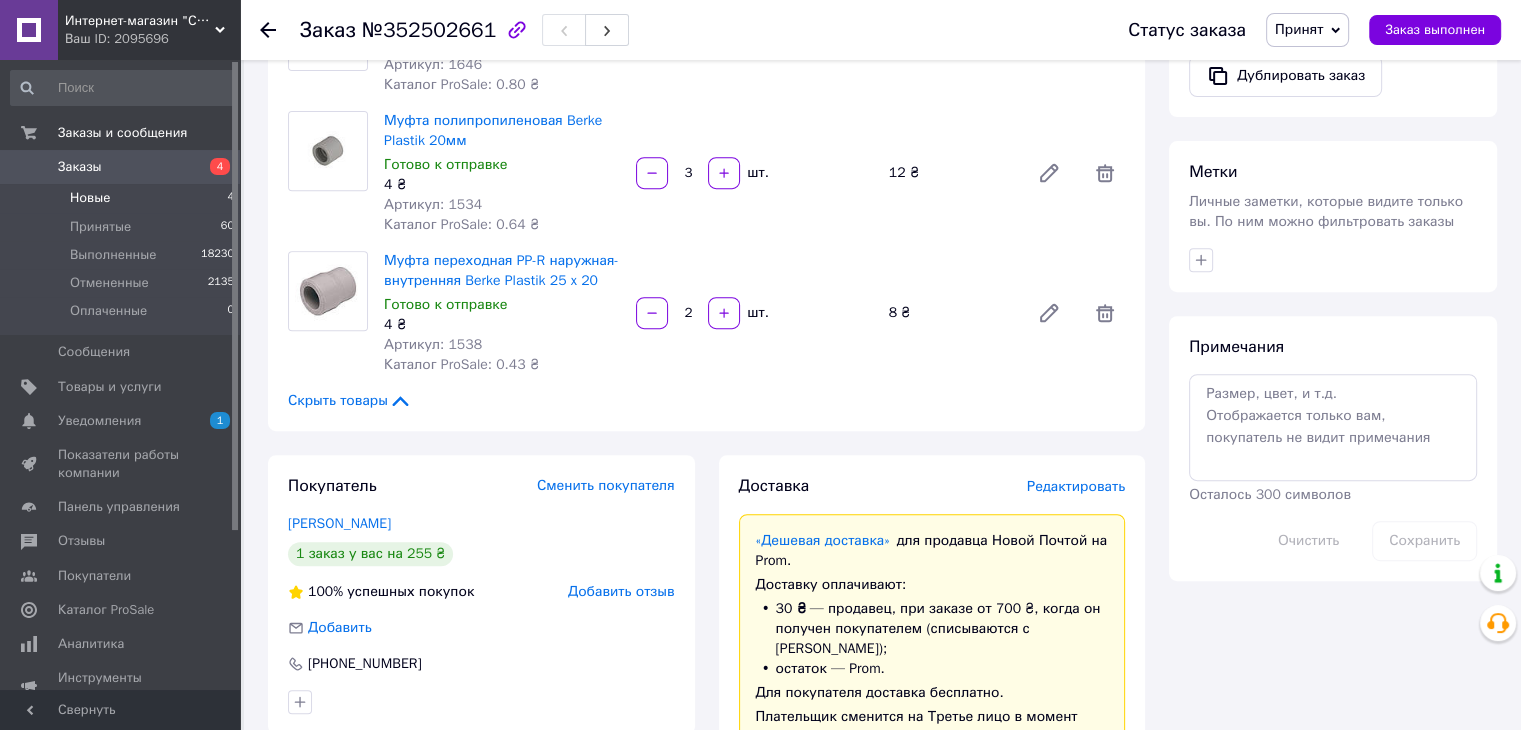 click on "Новые" at bounding box center [90, 198] 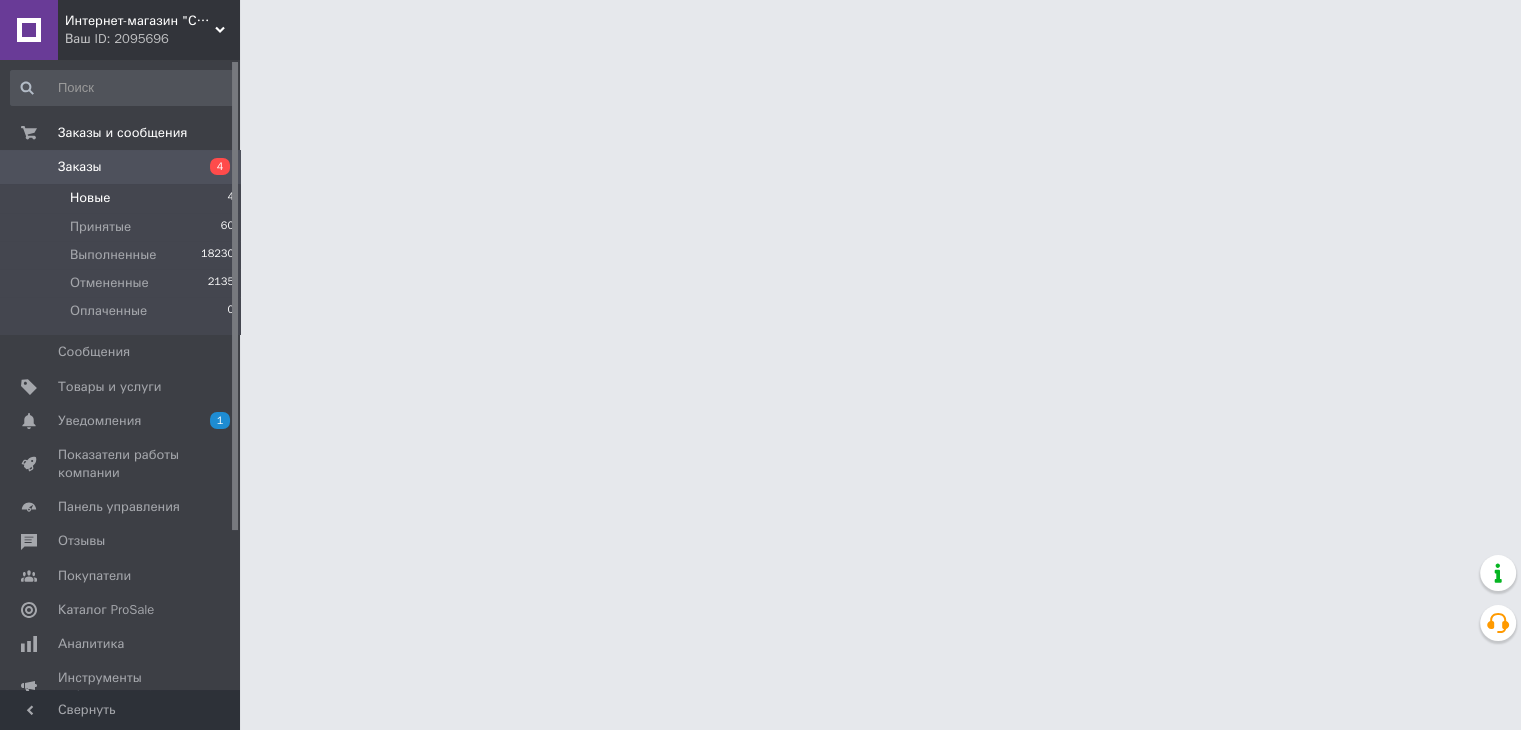 scroll, scrollTop: 0, scrollLeft: 0, axis: both 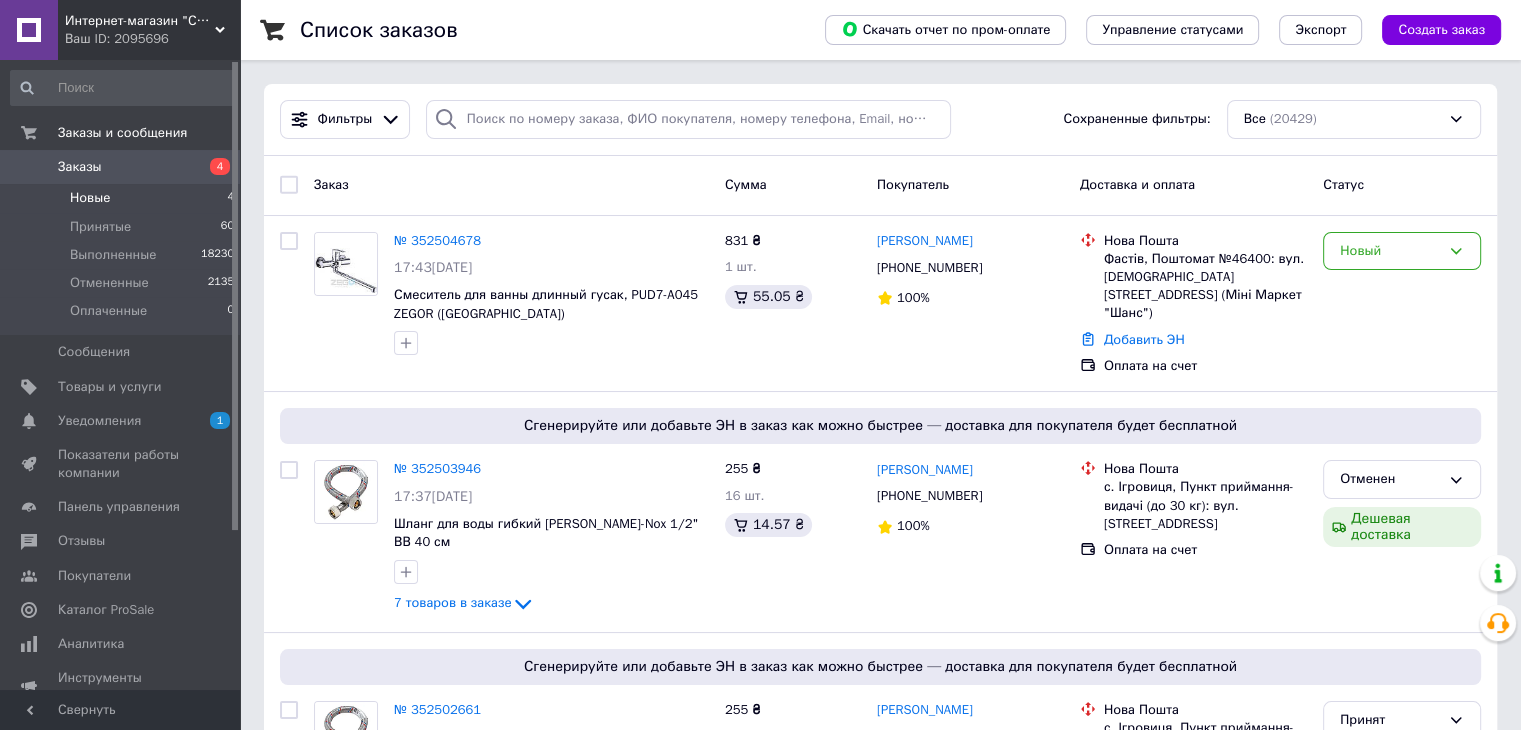 click on "Новые" at bounding box center [90, 198] 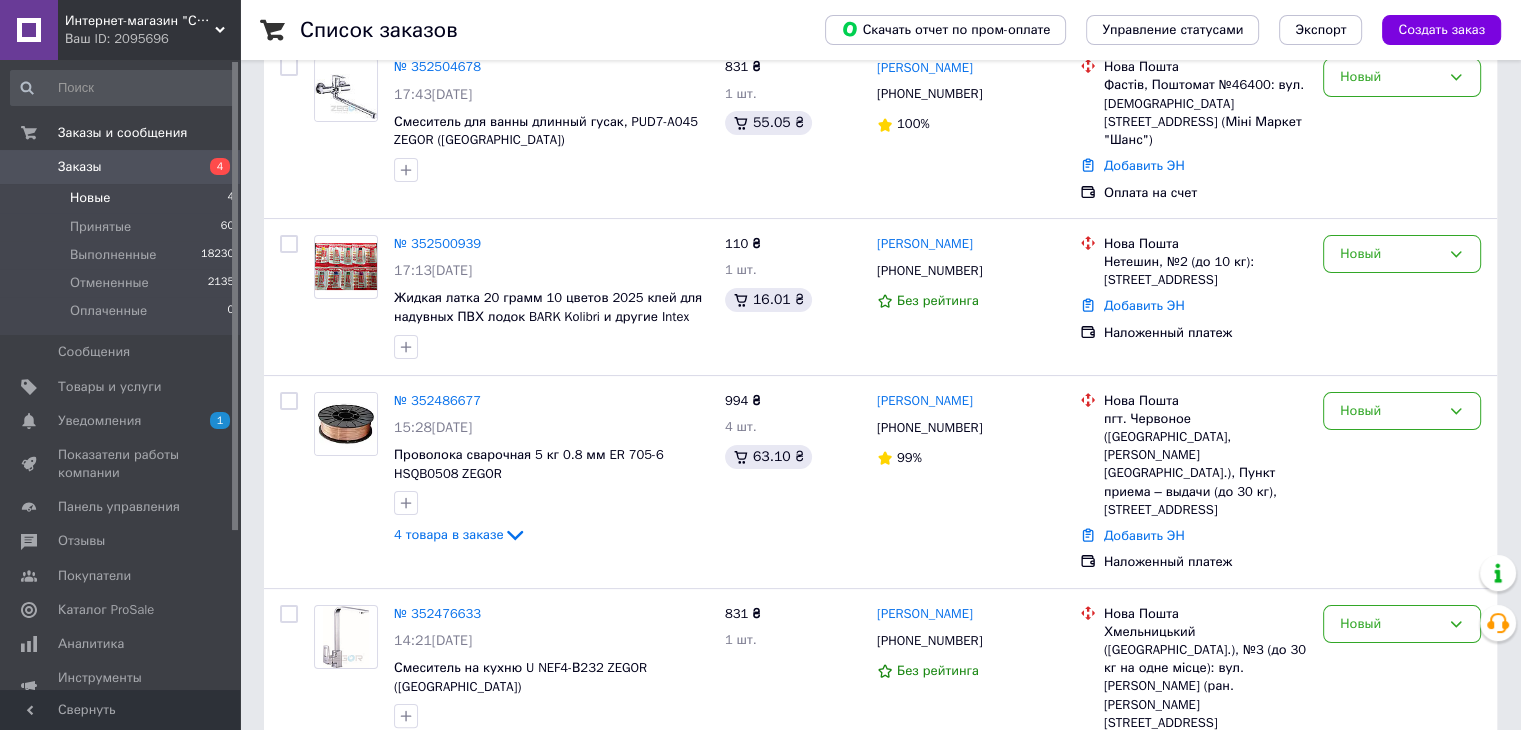 scroll, scrollTop: 259, scrollLeft: 0, axis: vertical 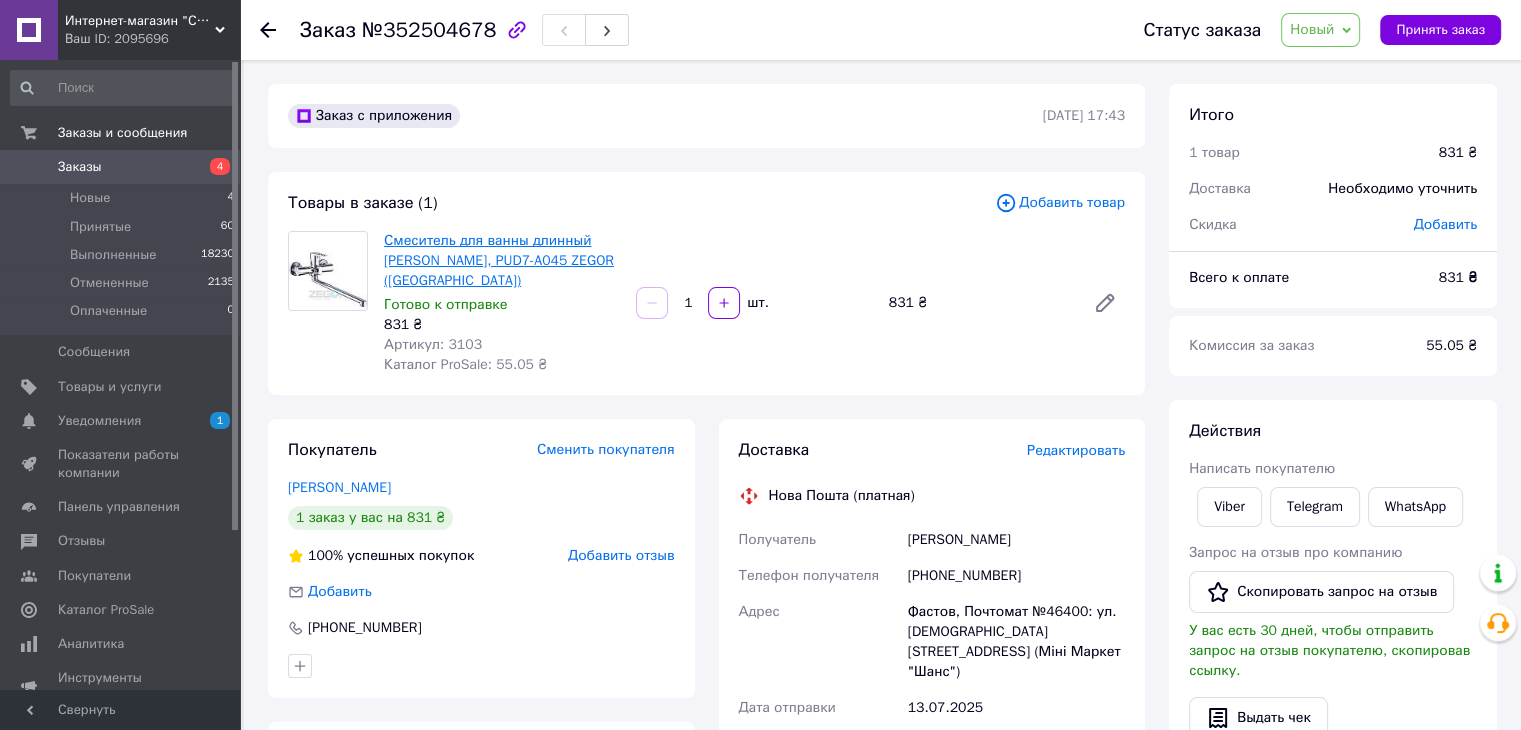 click on "Смеситель для ванны длинный [PERSON_NAME], PUD7-A045 ZEGOR ([GEOGRAPHIC_DATA])" at bounding box center (499, 260) 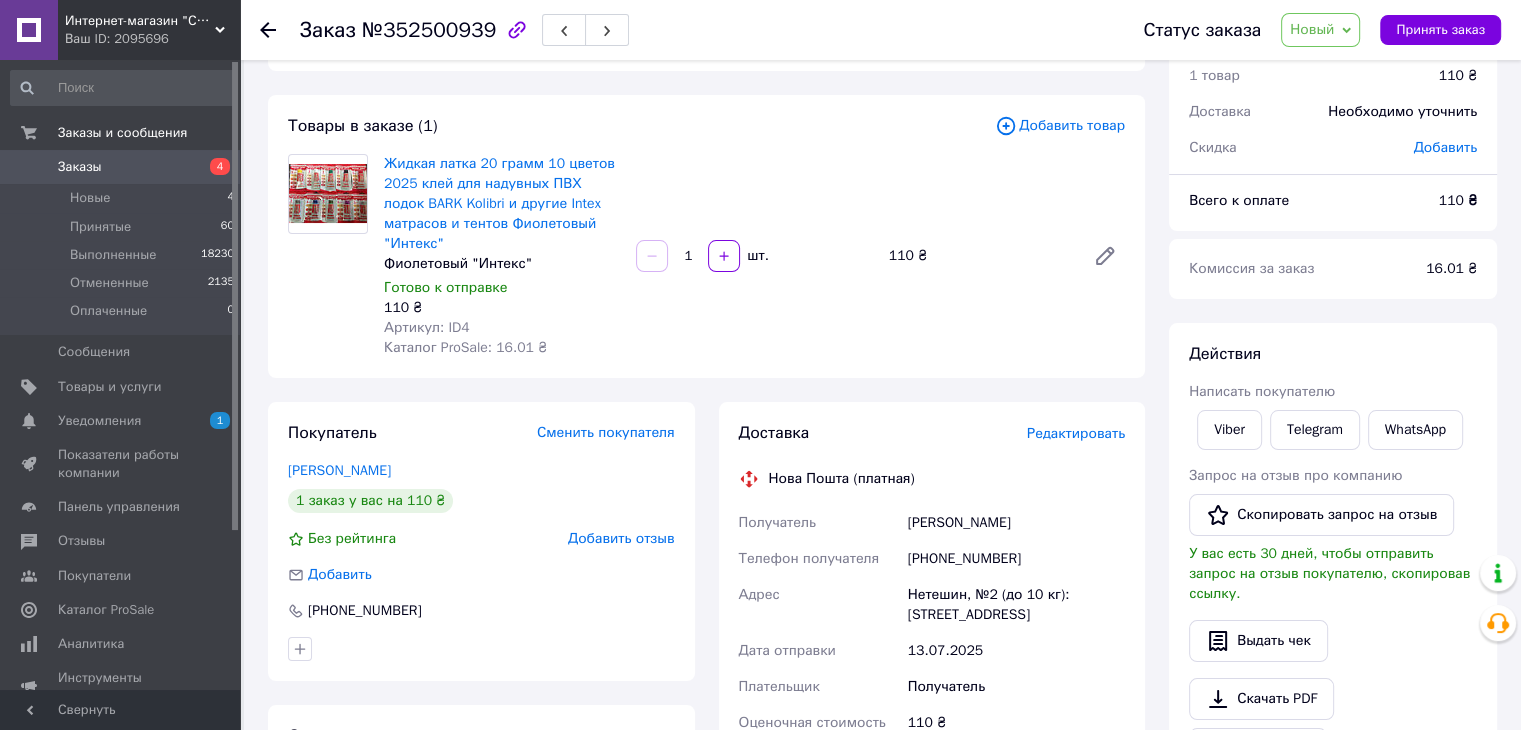 scroll, scrollTop: 0, scrollLeft: 0, axis: both 